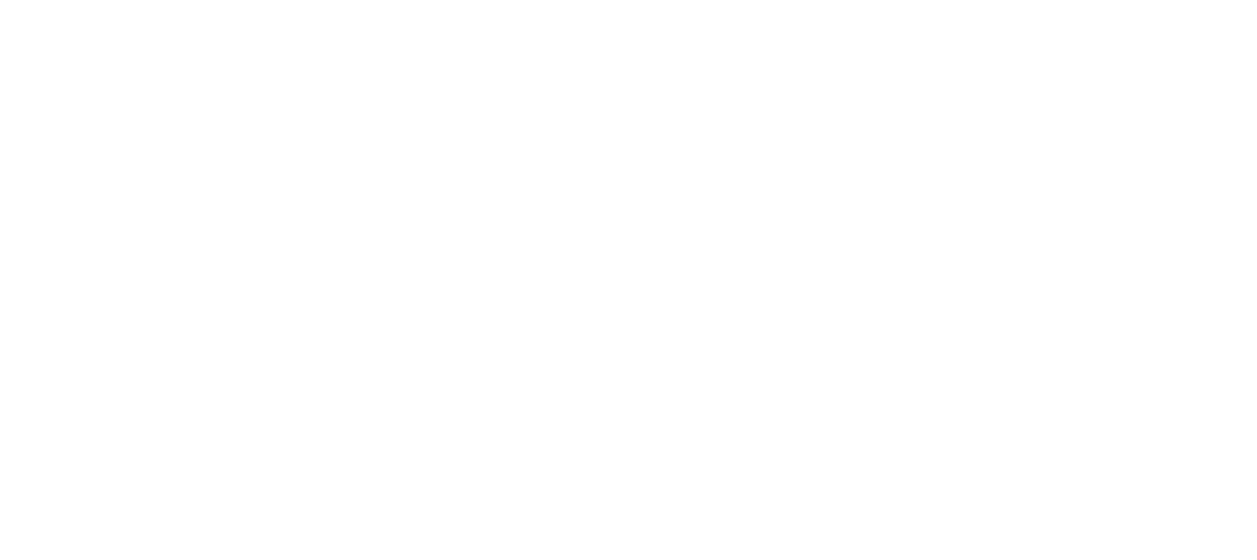 scroll, scrollTop: 0, scrollLeft: 0, axis: both 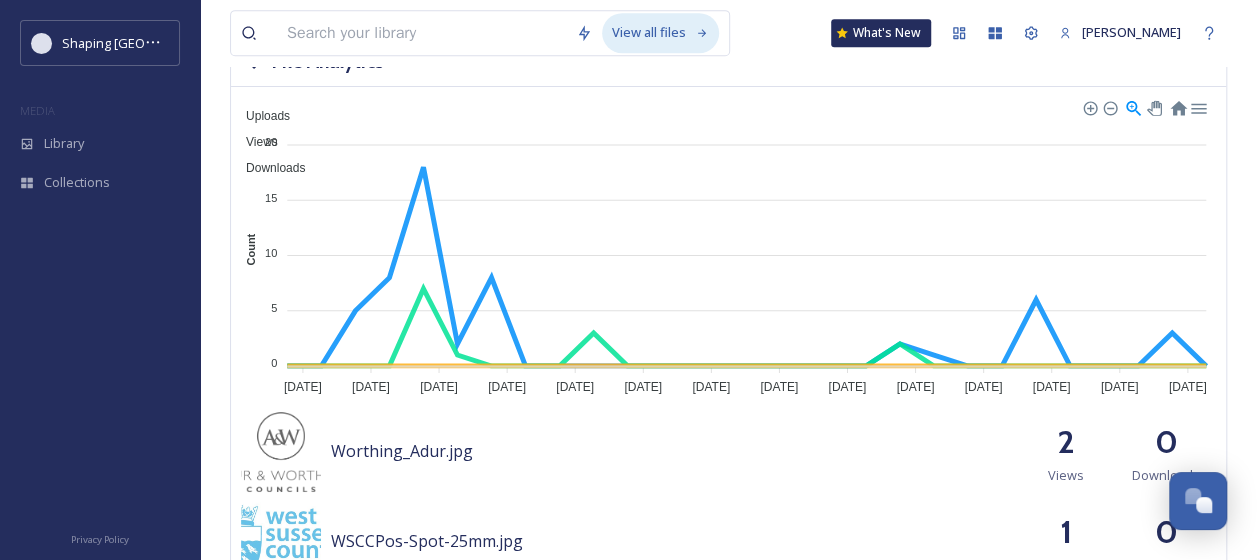 click 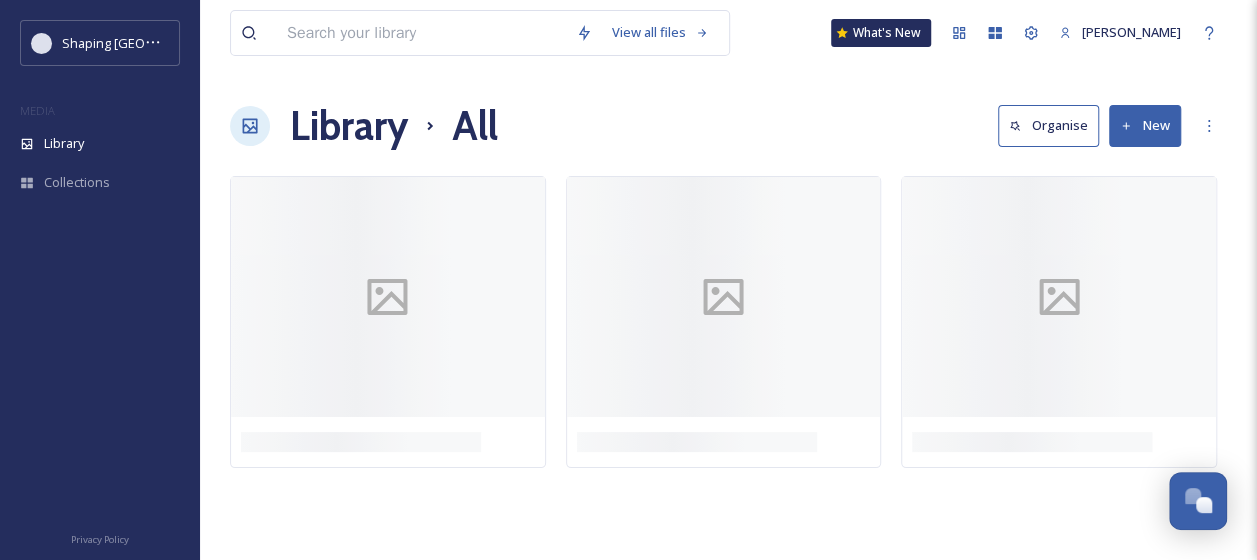 scroll, scrollTop: 0, scrollLeft: 0, axis: both 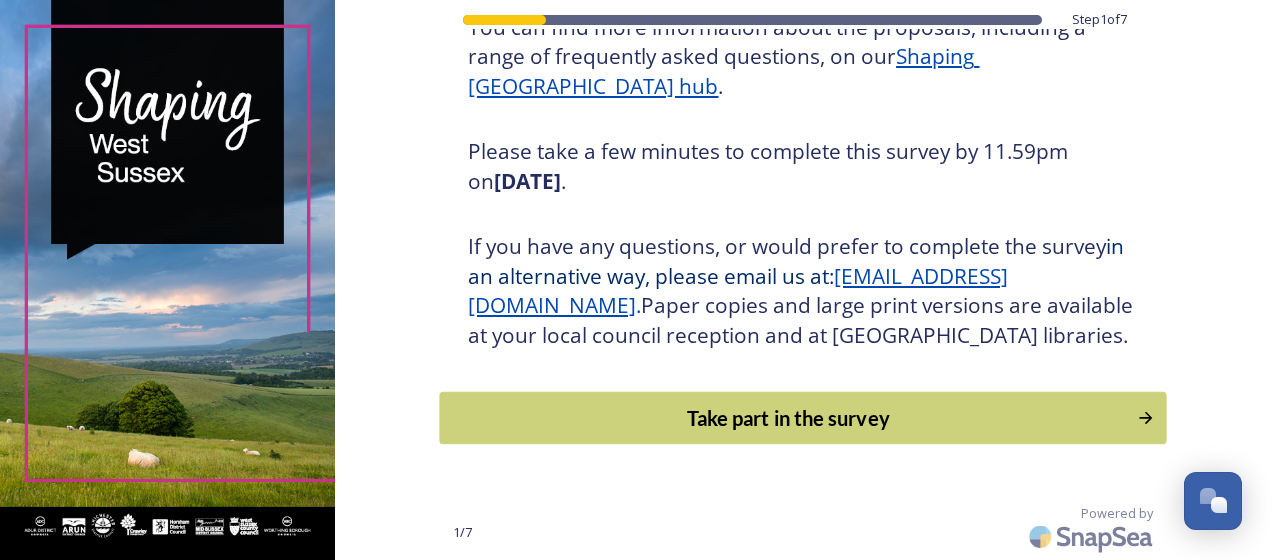 click on "Take part in the survey" at bounding box center [789, 418] 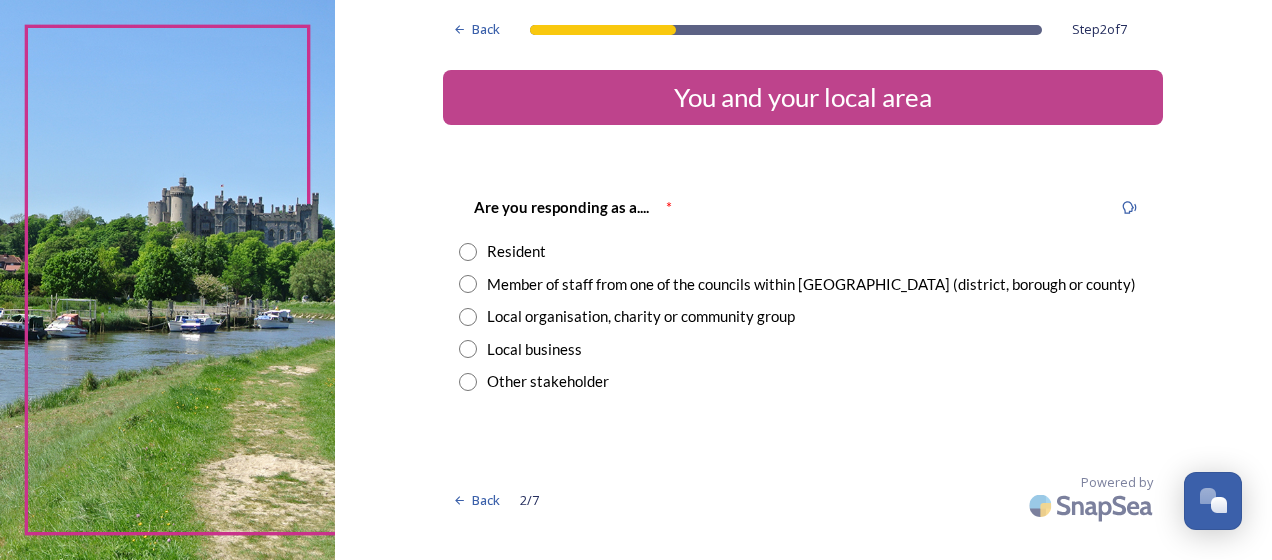scroll, scrollTop: 0, scrollLeft: 0, axis: both 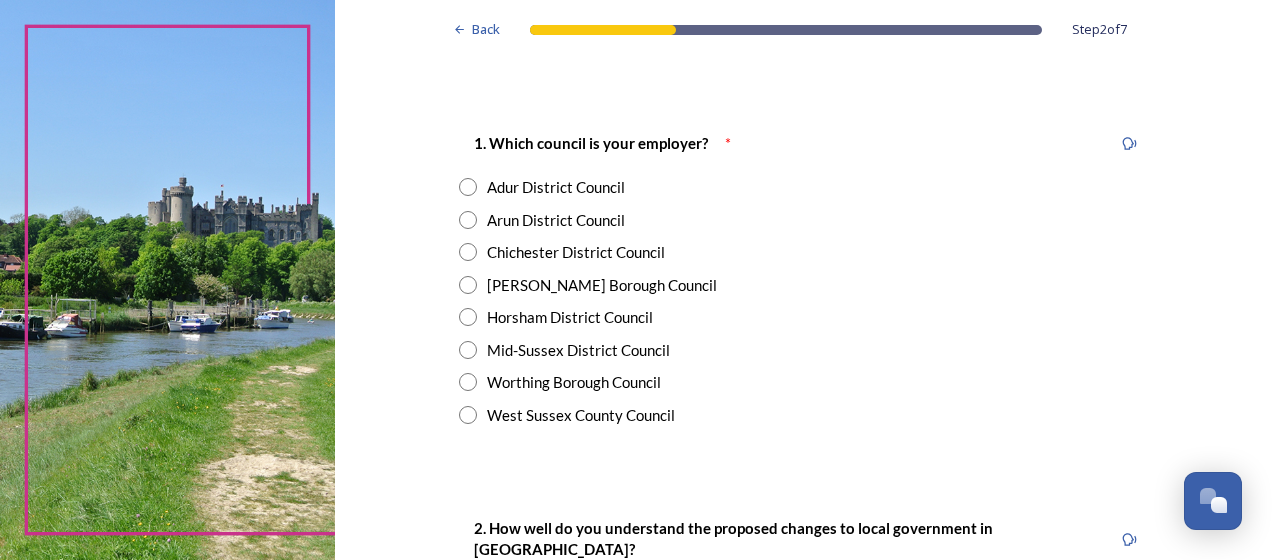 click at bounding box center (468, 220) 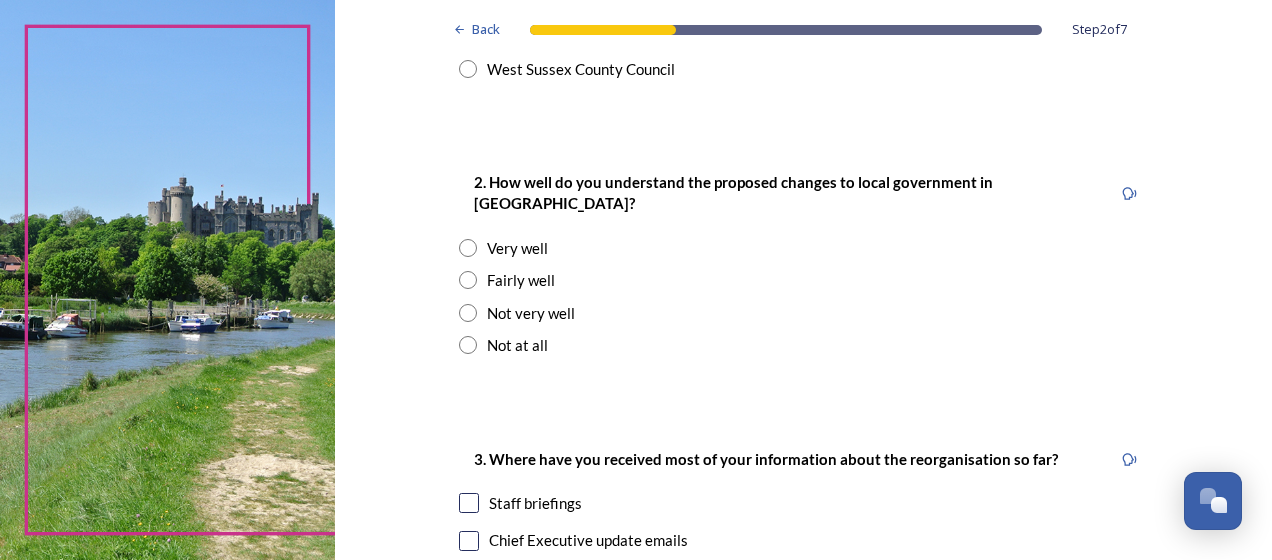 scroll, scrollTop: 710, scrollLeft: 0, axis: vertical 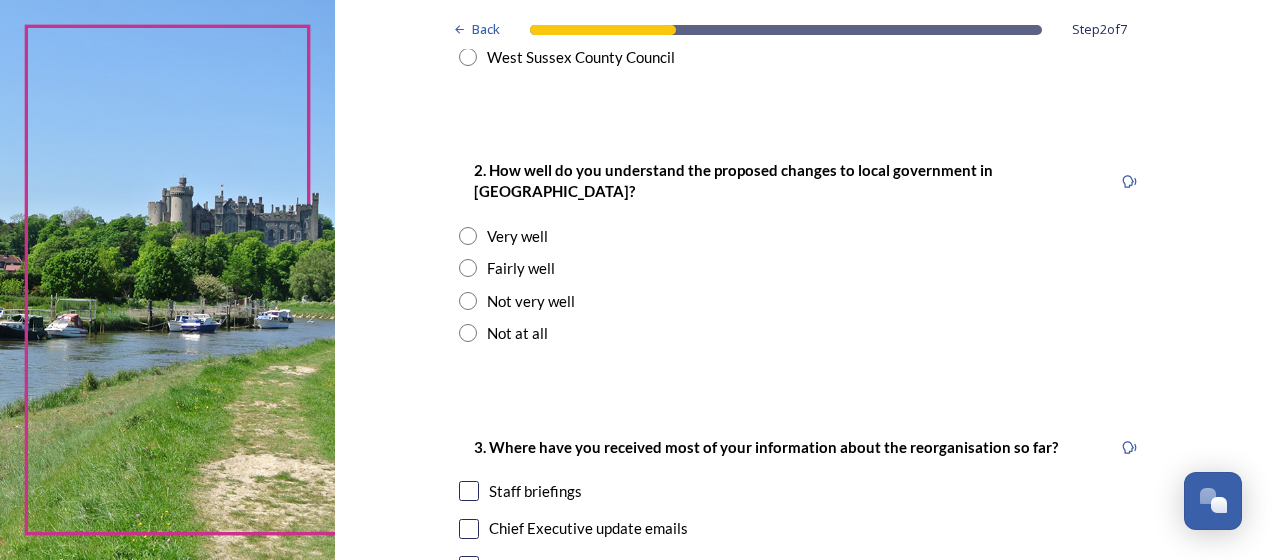 click at bounding box center (468, 236) 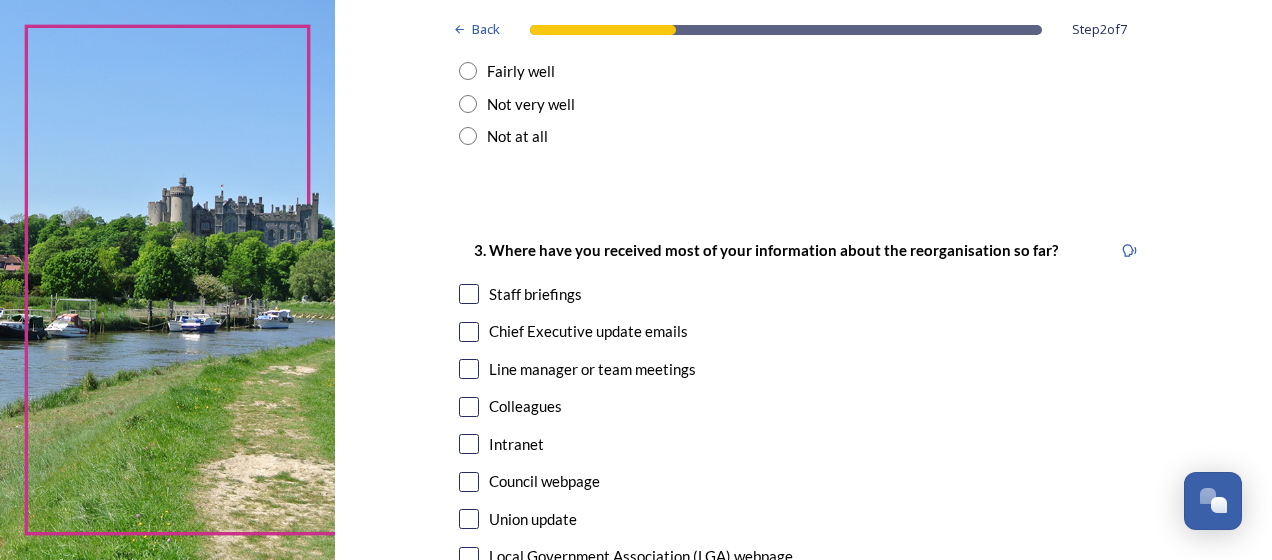 scroll, scrollTop: 919, scrollLeft: 0, axis: vertical 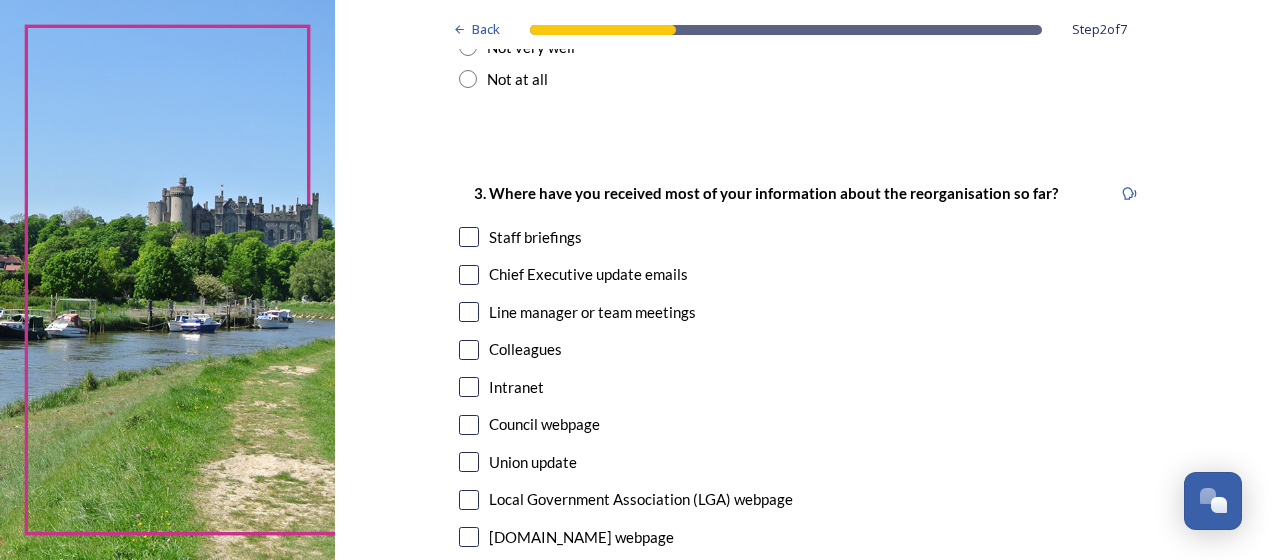 click at bounding box center [469, 237] 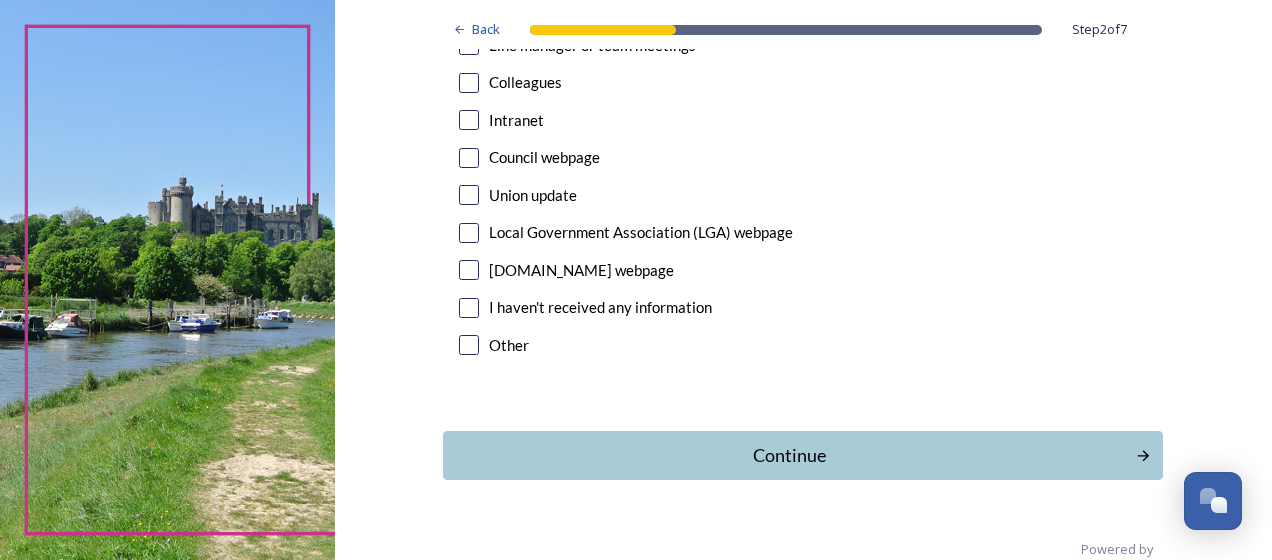 scroll, scrollTop: 1238, scrollLeft: 0, axis: vertical 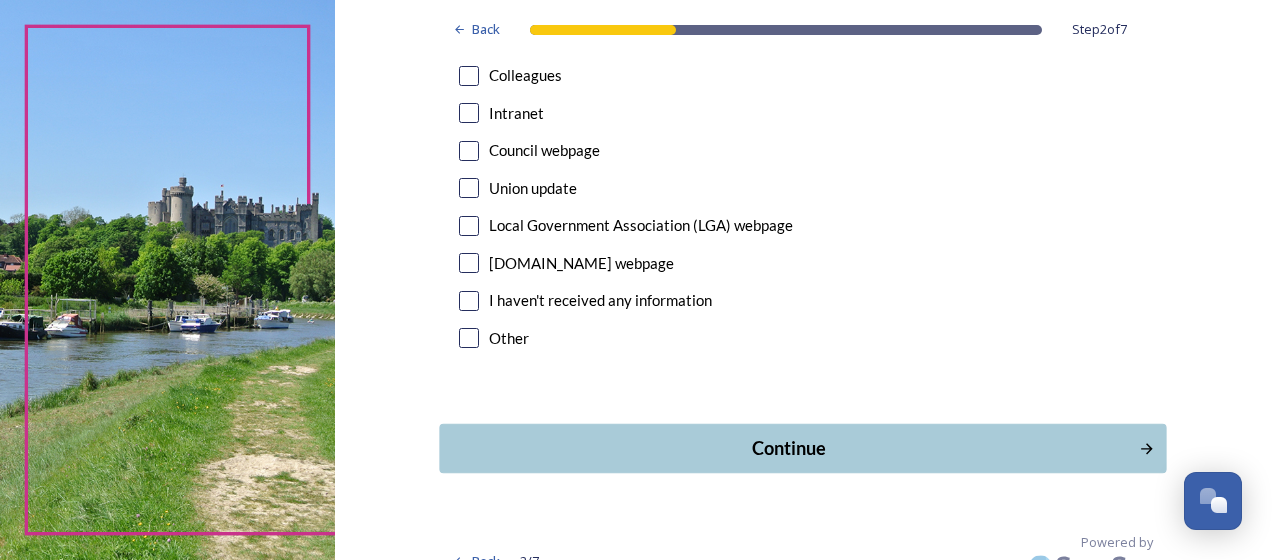click on "Continue" at bounding box center [789, 448] 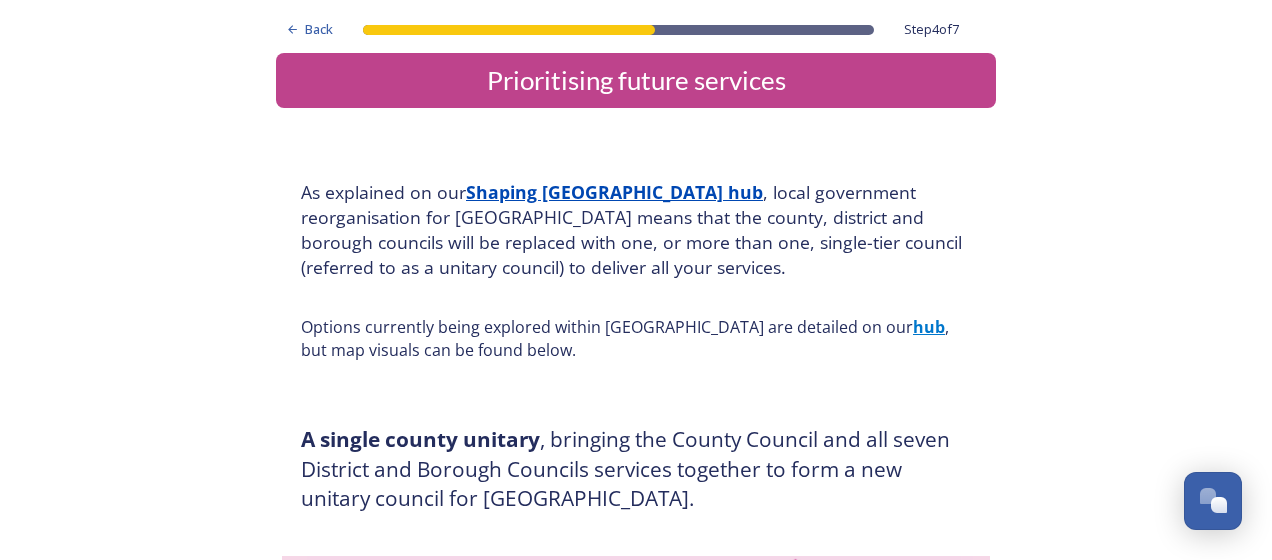 scroll, scrollTop: 0, scrollLeft: 0, axis: both 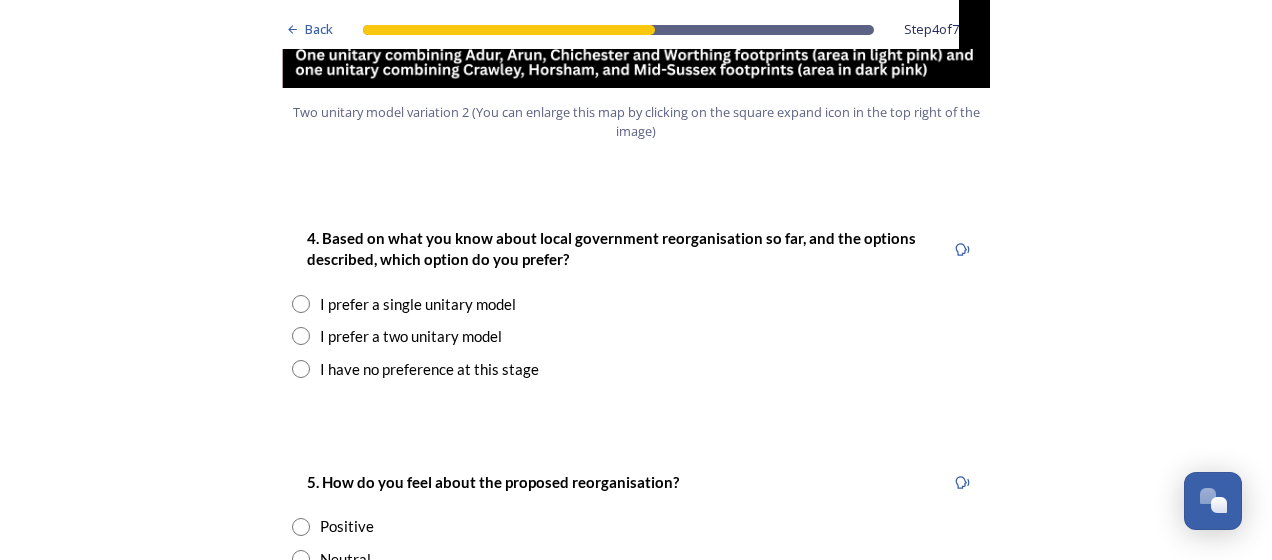 click at bounding box center [301, 336] 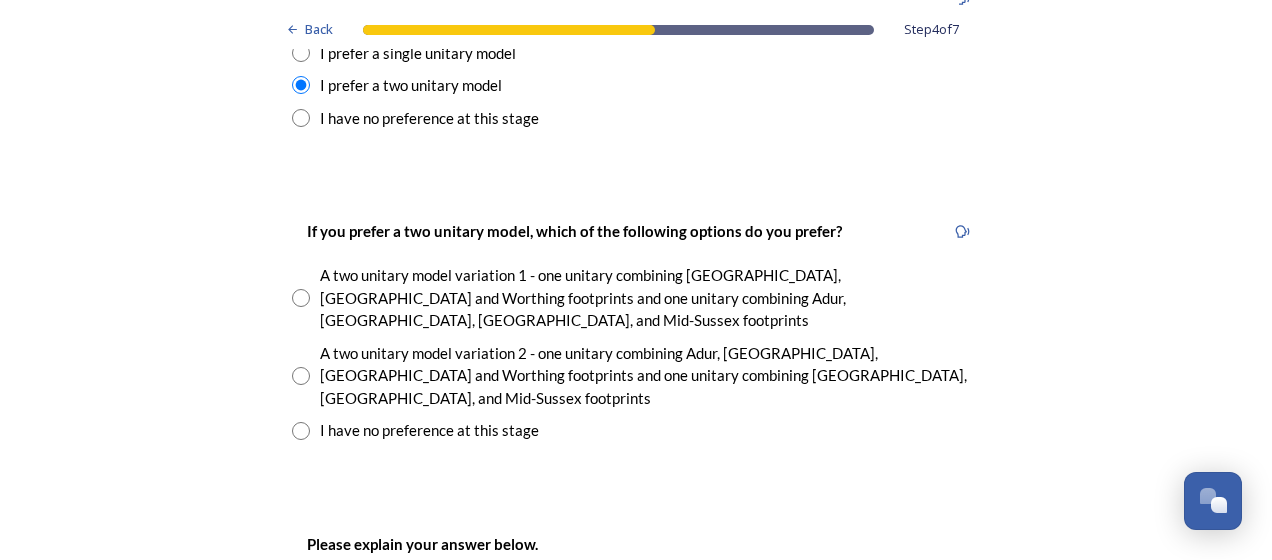 scroll, scrollTop: 2827, scrollLeft: 0, axis: vertical 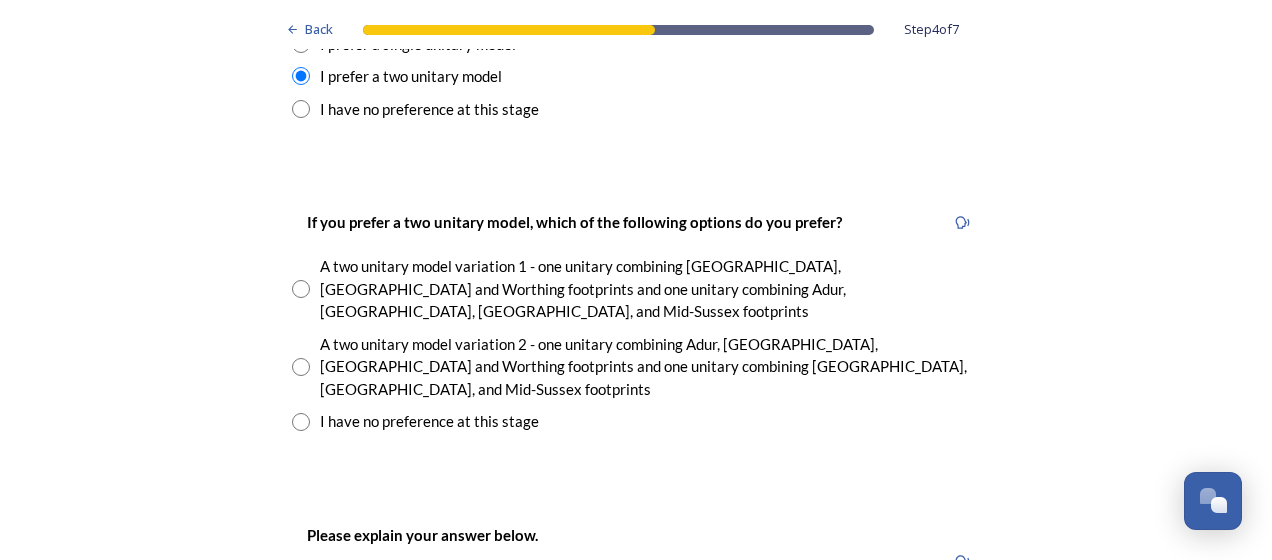 click at bounding box center (301, 289) 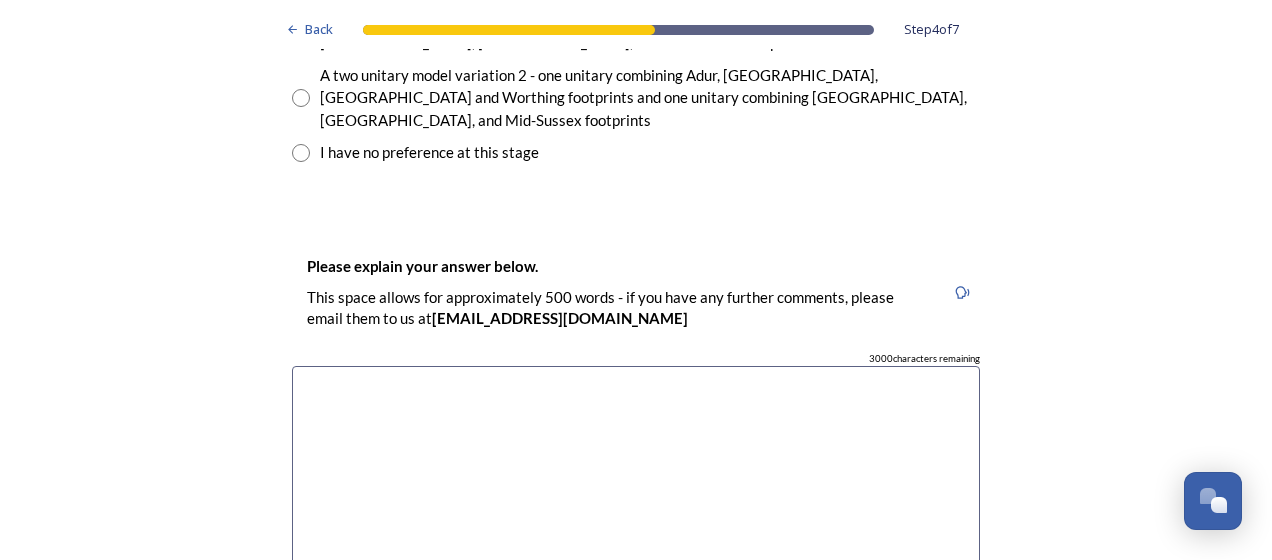 scroll, scrollTop: 3200, scrollLeft: 0, axis: vertical 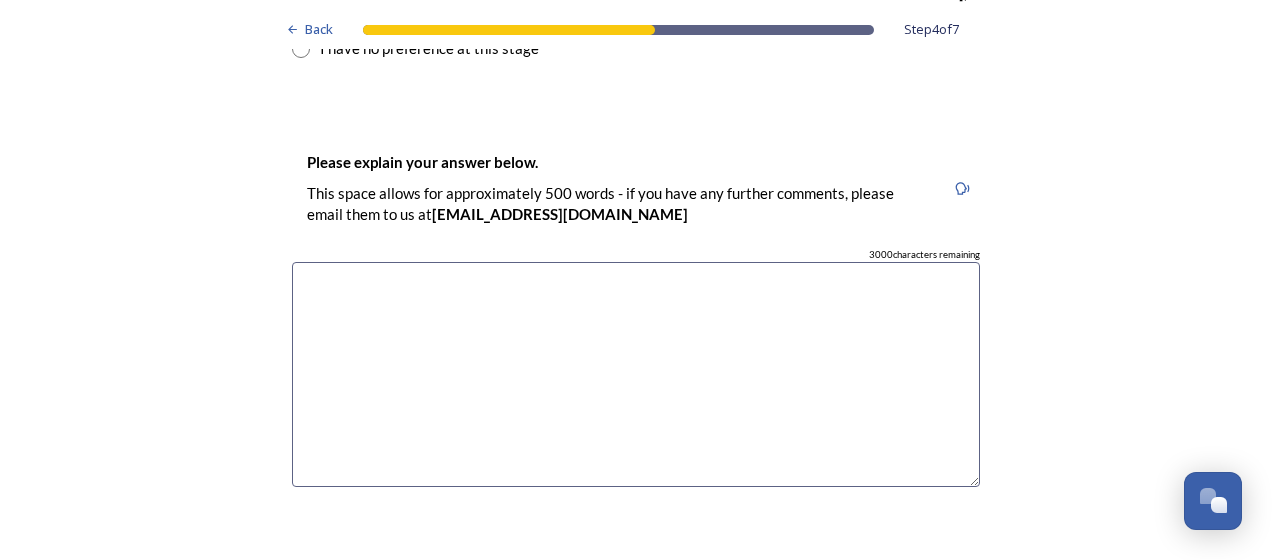 click at bounding box center [636, 374] 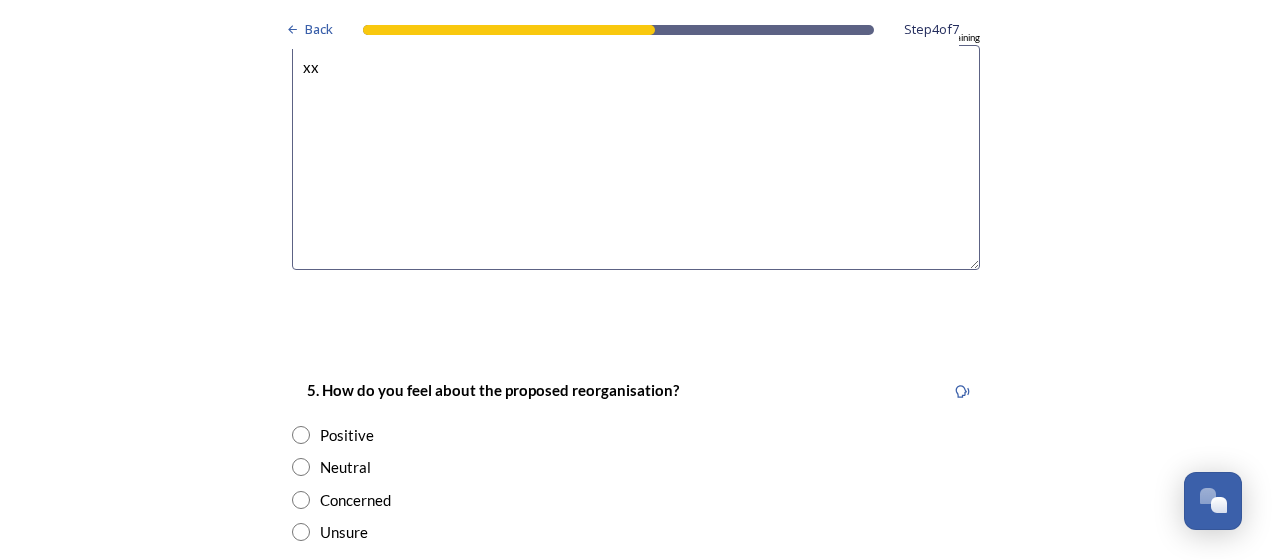 scroll, scrollTop: 3443, scrollLeft: 0, axis: vertical 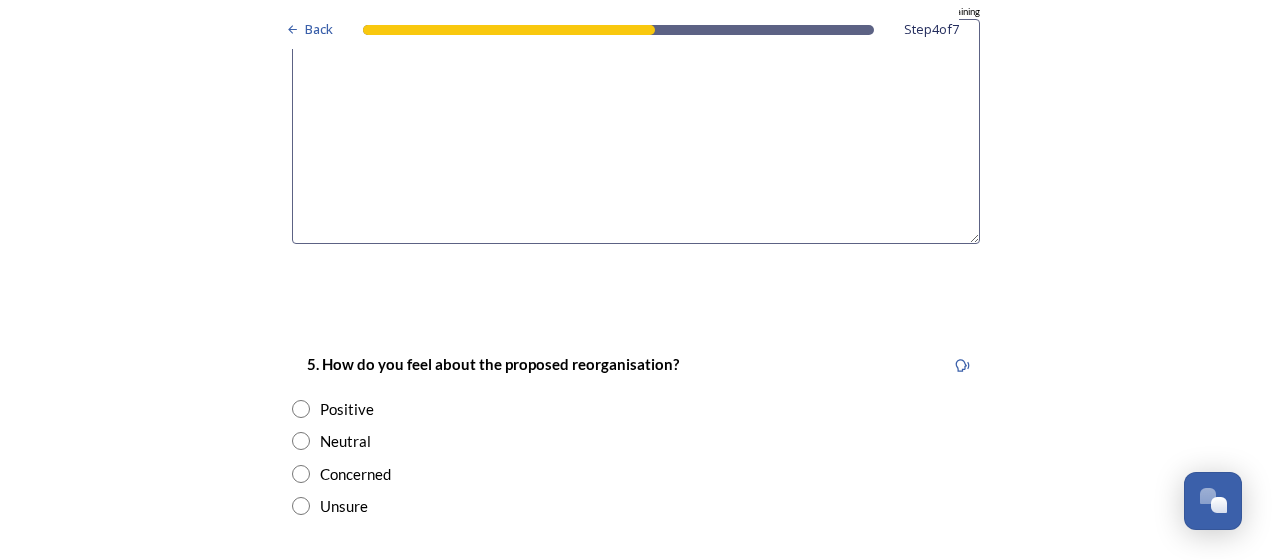 type on "xx" 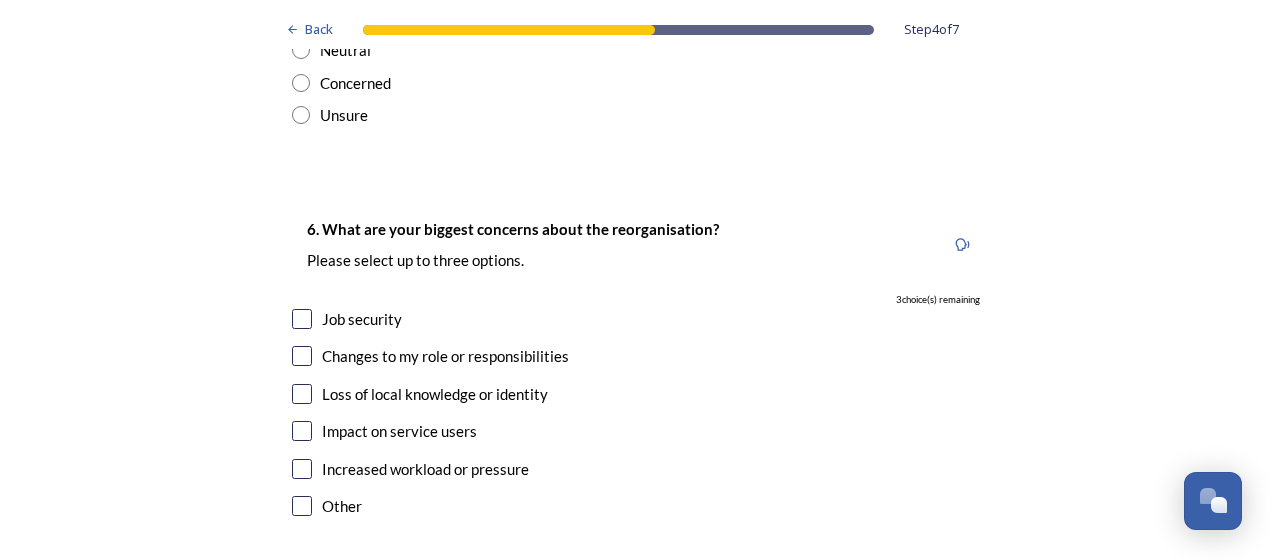scroll, scrollTop: 3842, scrollLeft: 0, axis: vertical 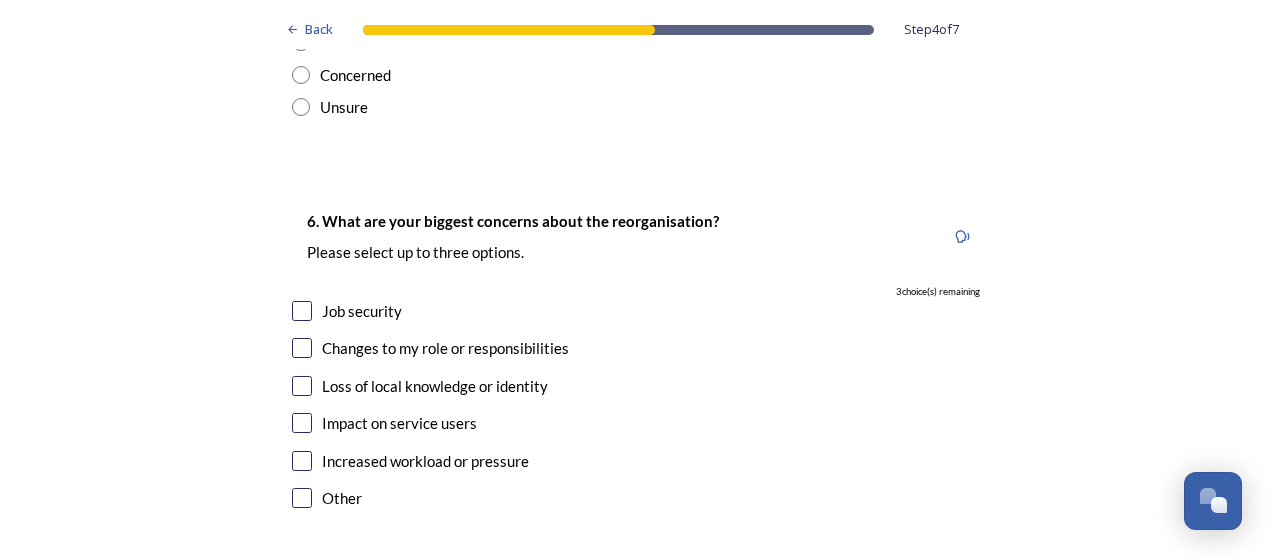 click at bounding box center (302, 423) 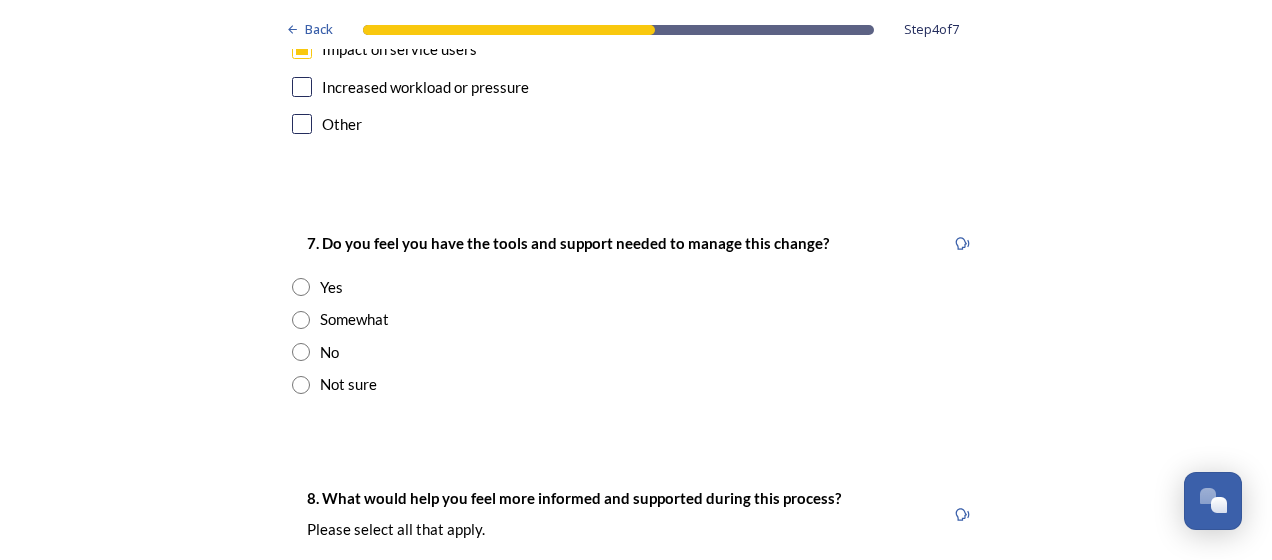 scroll, scrollTop: 4207, scrollLeft: 0, axis: vertical 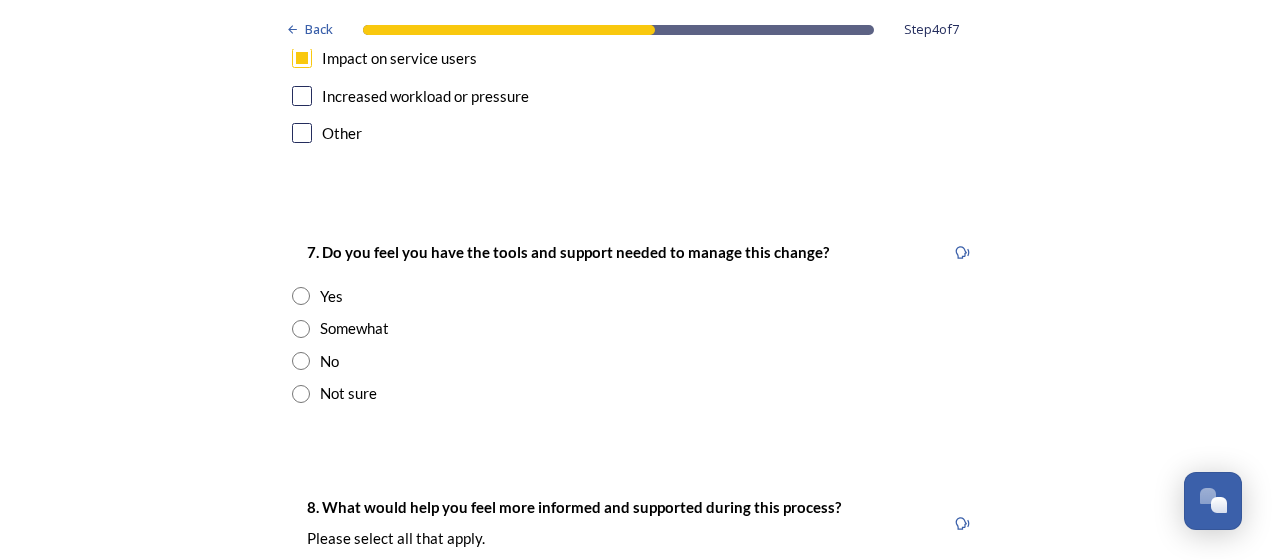click at bounding box center (301, 296) 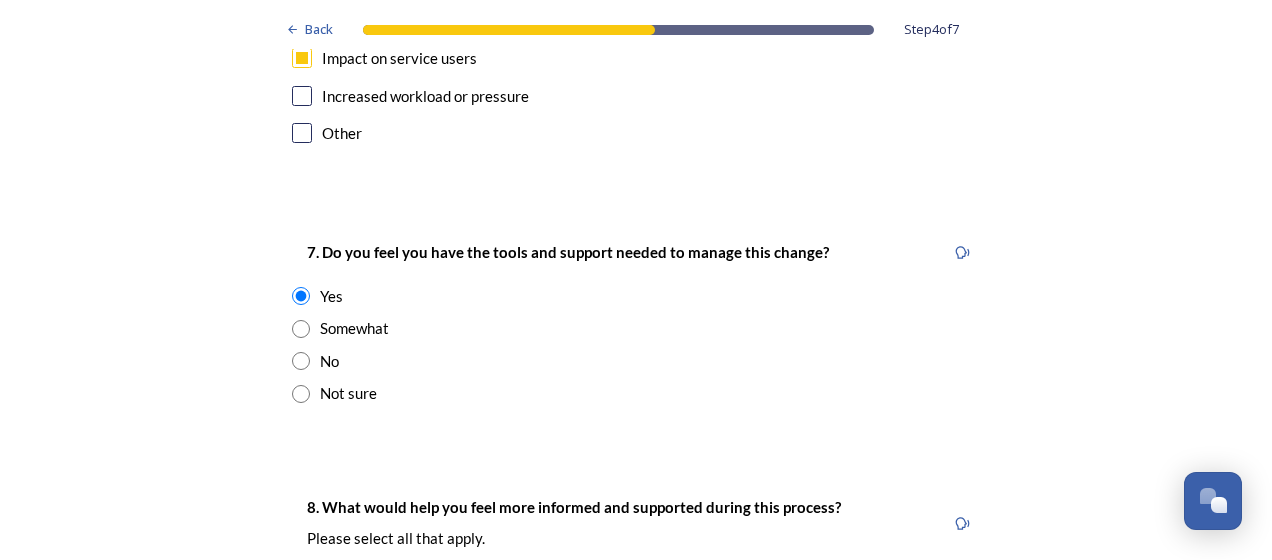 click at bounding box center (302, 583) 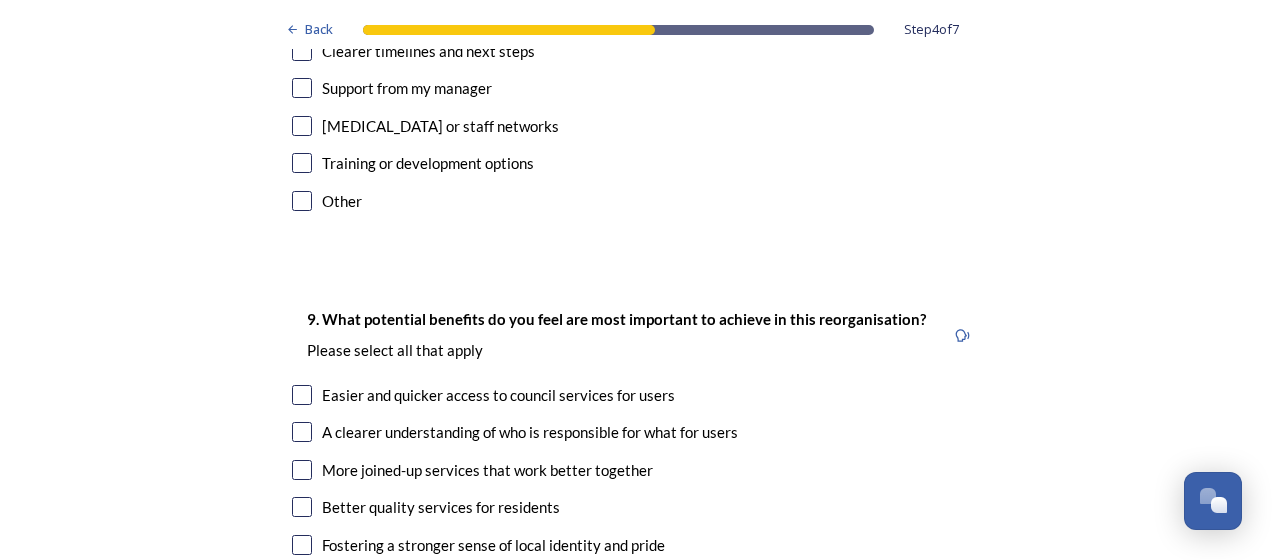 scroll, scrollTop: 4832, scrollLeft: 0, axis: vertical 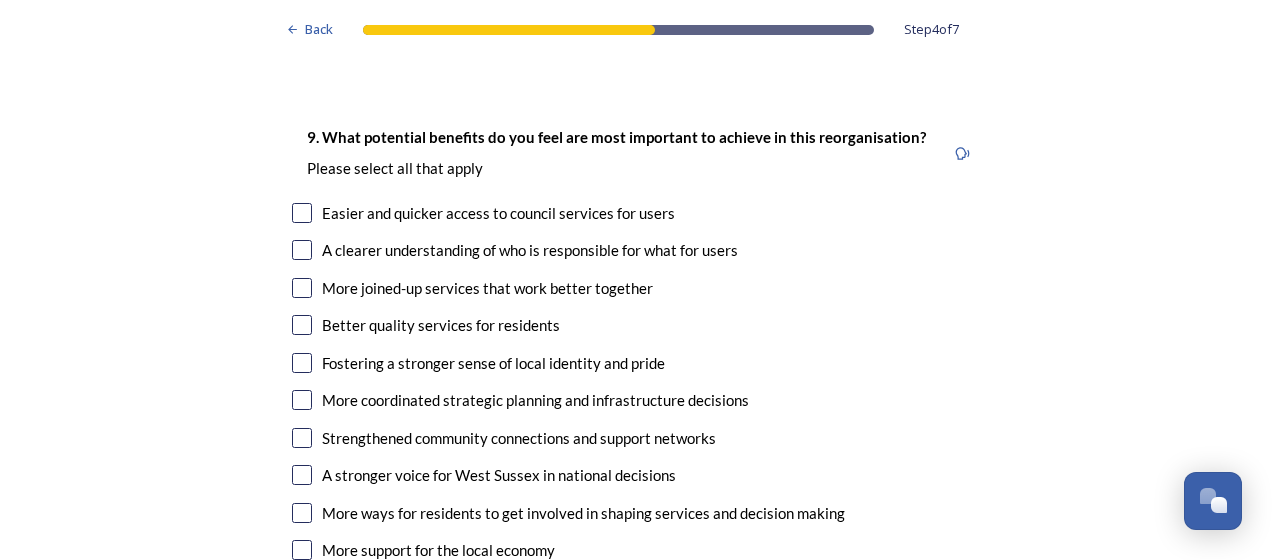 click at bounding box center (302, 213) 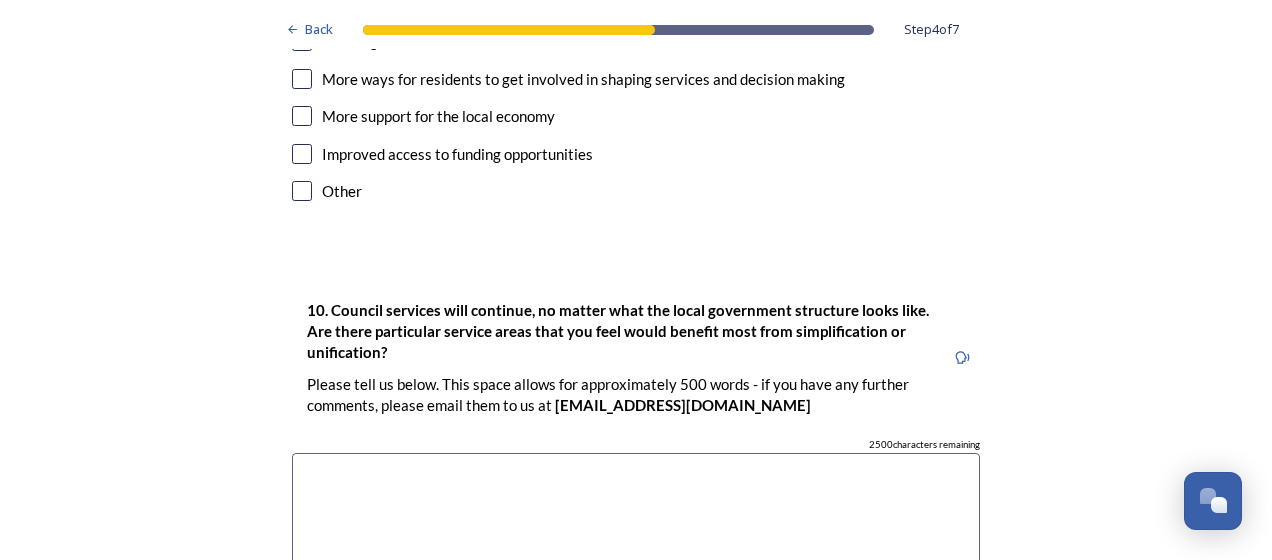scroll, scrollTop: 5370, scrollLeft: 0, axis: vertical 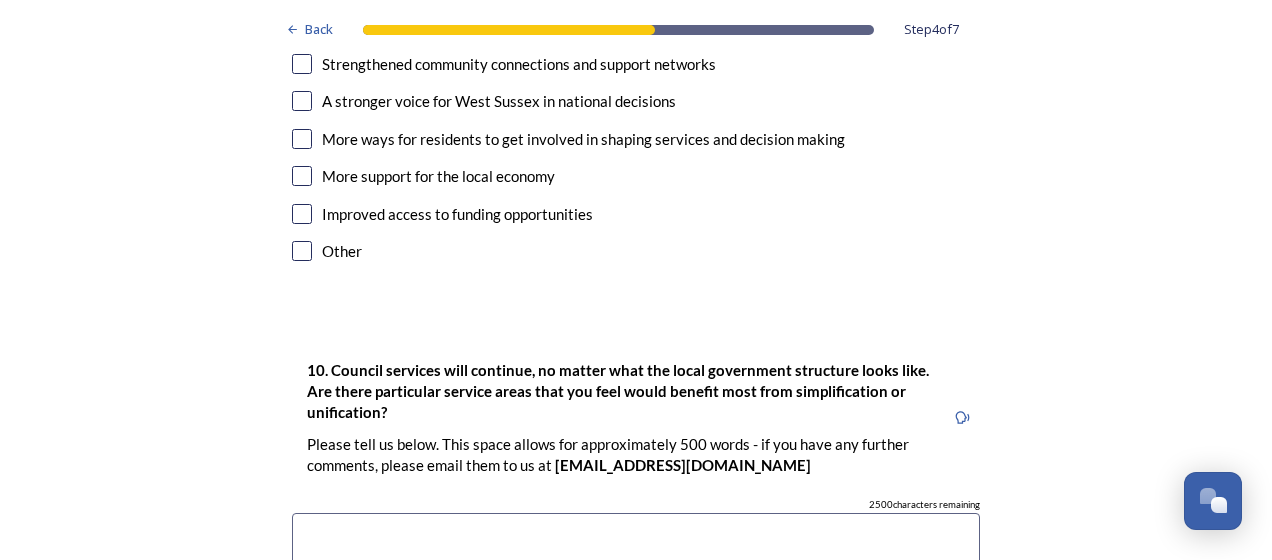 click at bounding box center [636, 625] 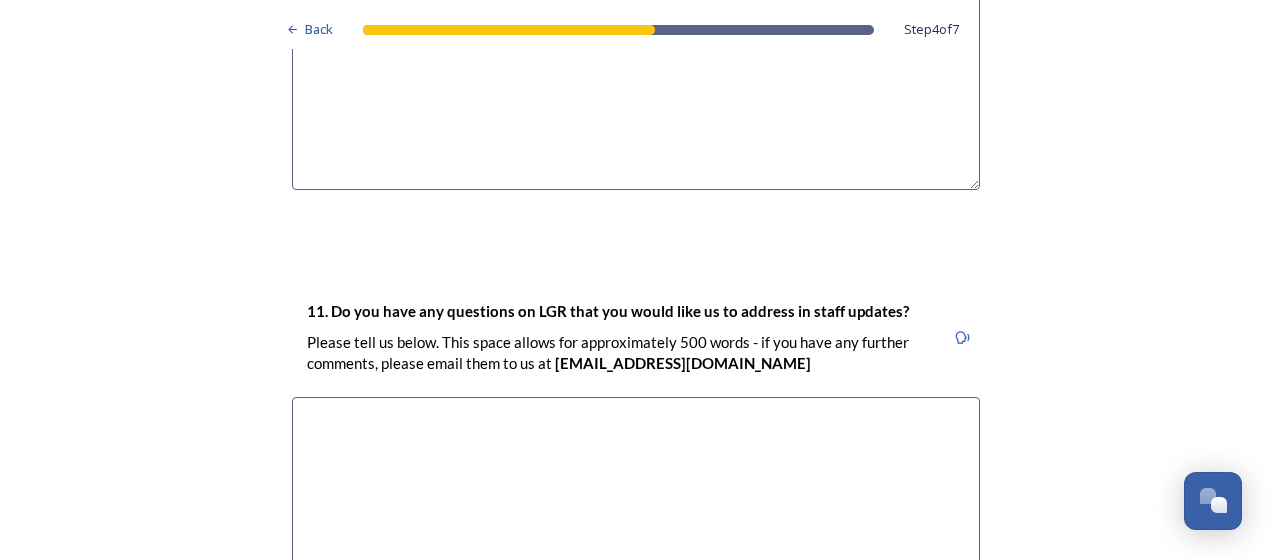 scroll, scrollTop: 5952, scrollLeft: 0, axis: vertical 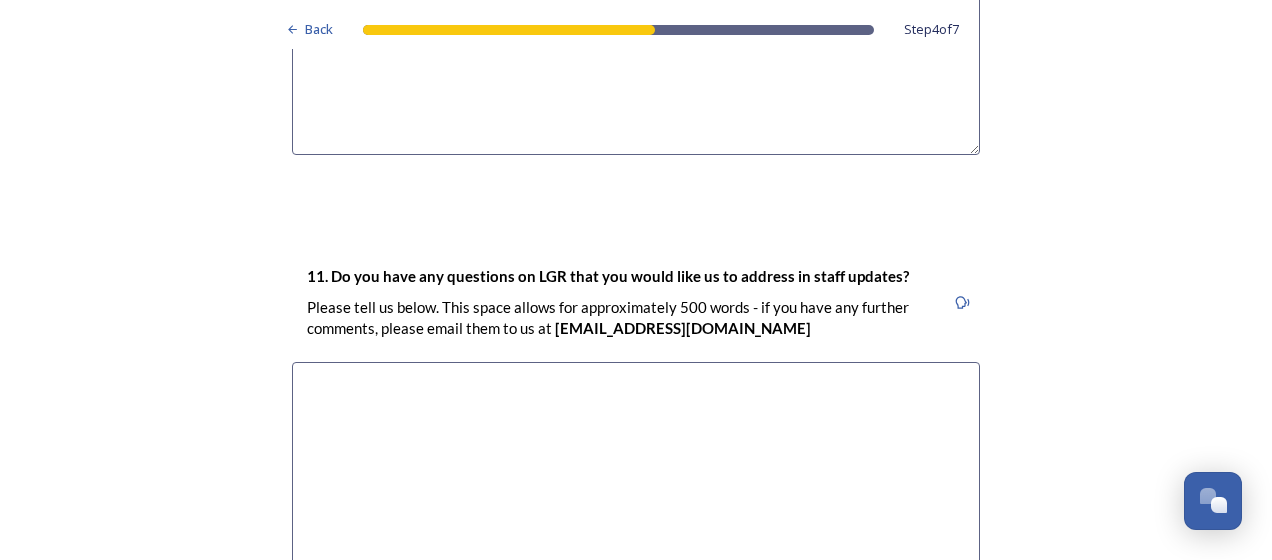 type on "xxx" 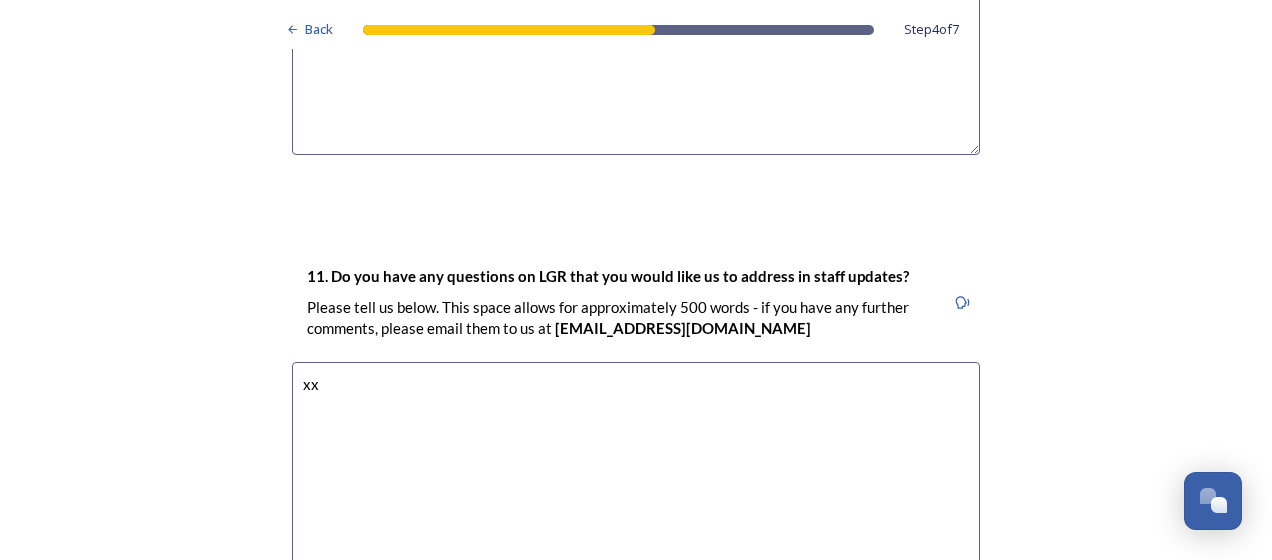 scroll, scrollTop: 6126, scrollLeft: 0, axis: vertical 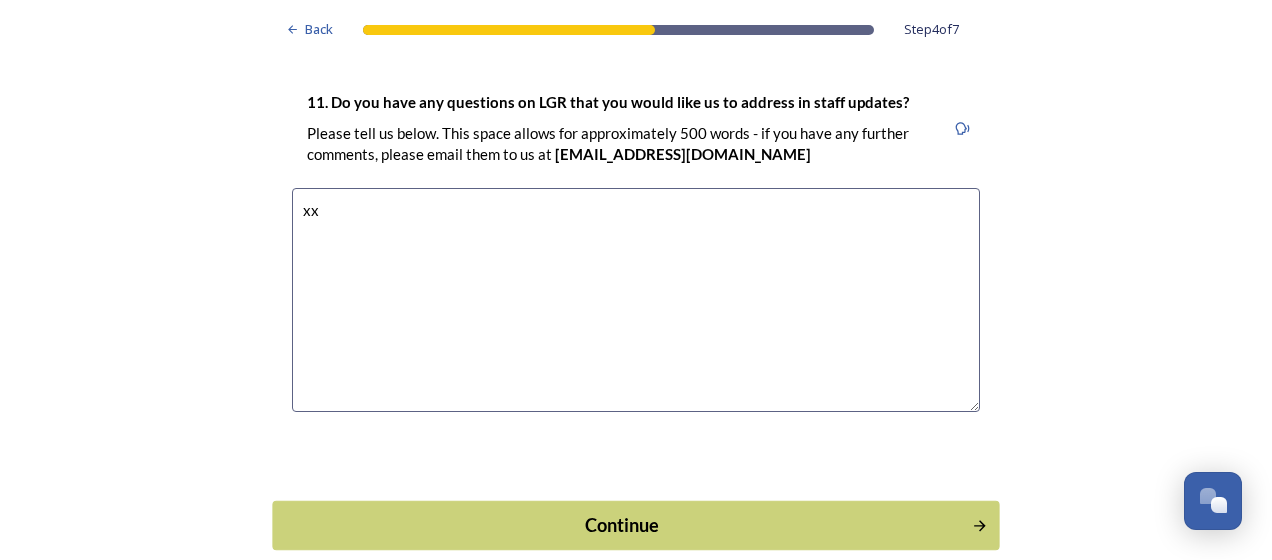 type on "xx" 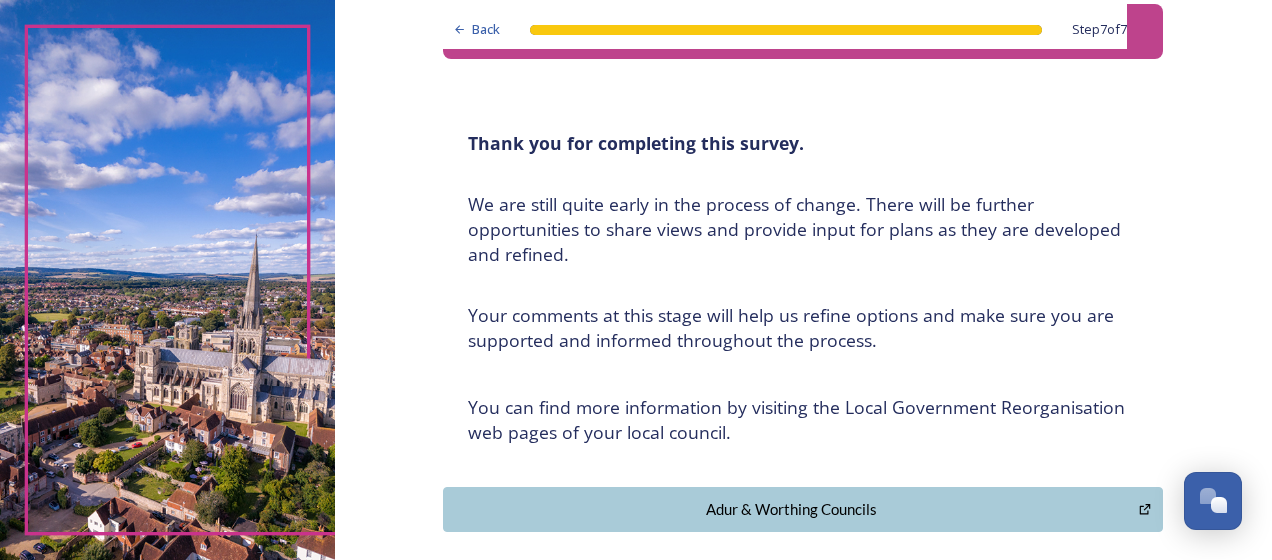 scroll, scrollTop: 0, scrollLeft: 0, axis: both 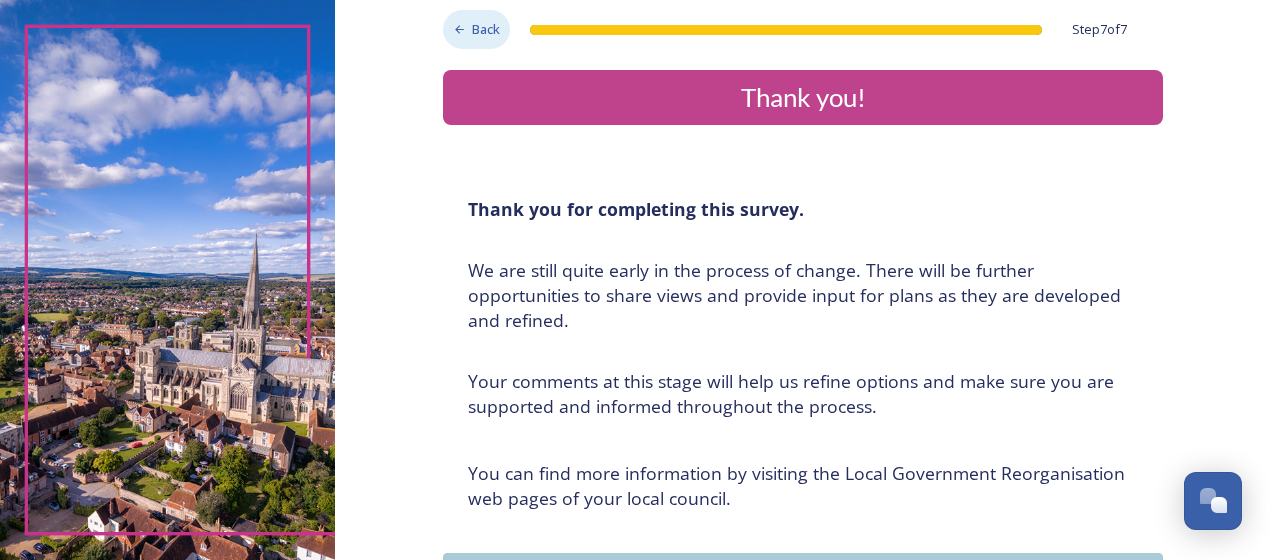 click on "Back" at bounding box center [486, 29] 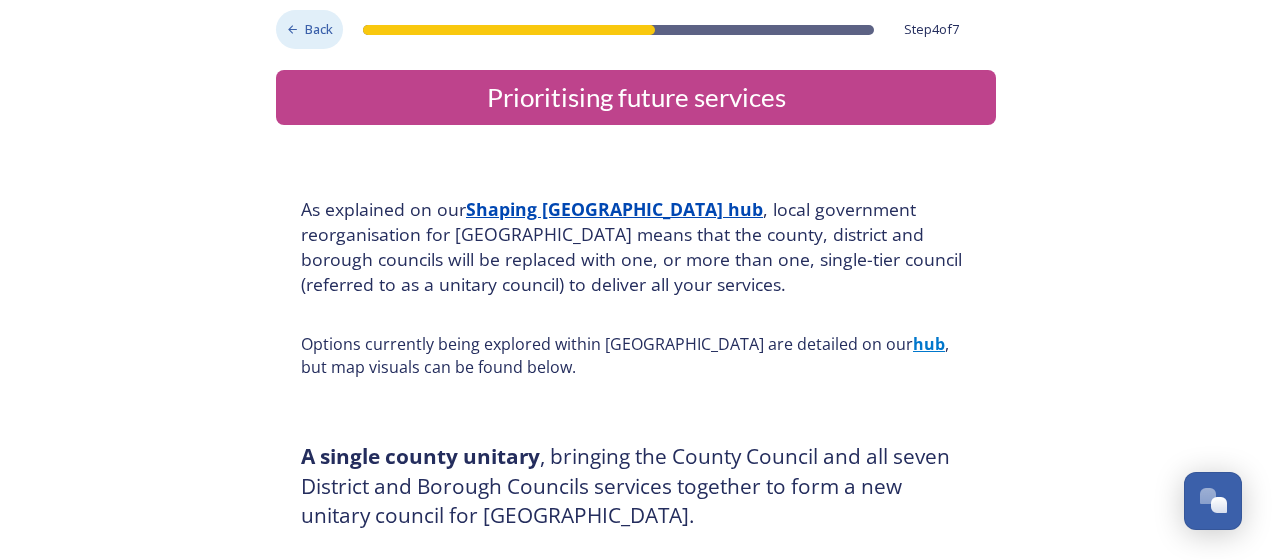 click on "Back" at bounding box center (319, 29) 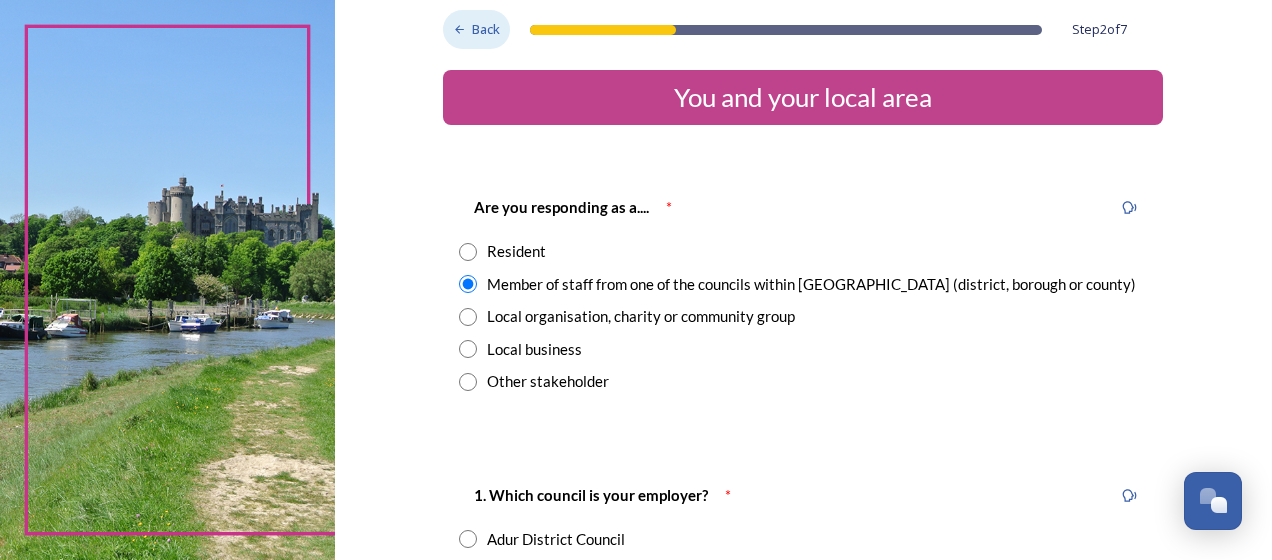 click on "Back" at bounding box center [486, 29] 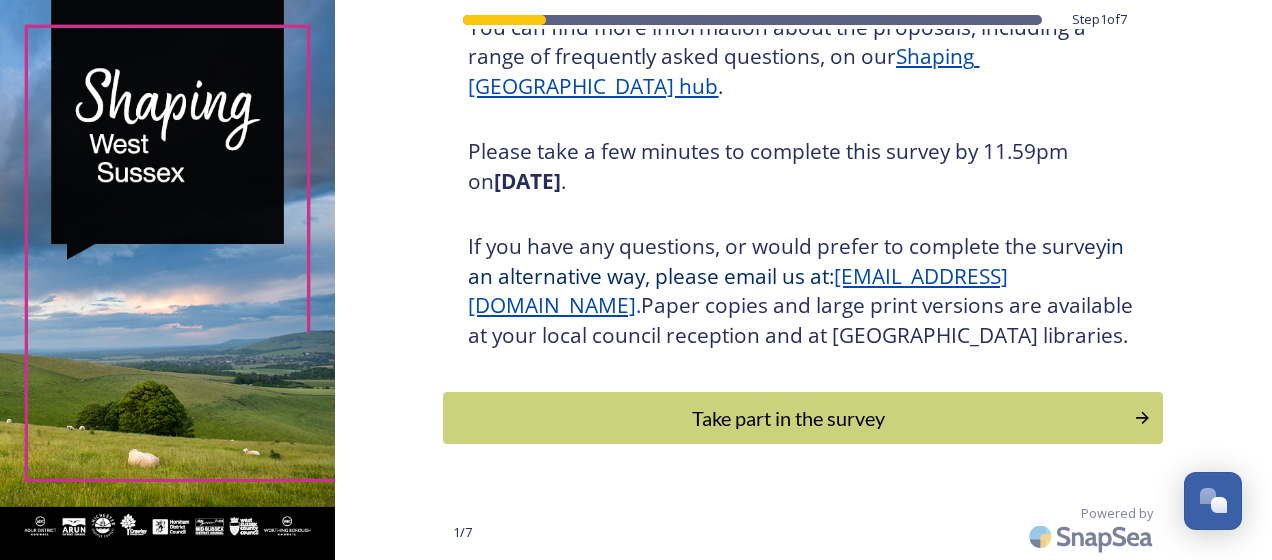 scroll, scrollTop: 326, scrollLeft: 0, axis: vertical 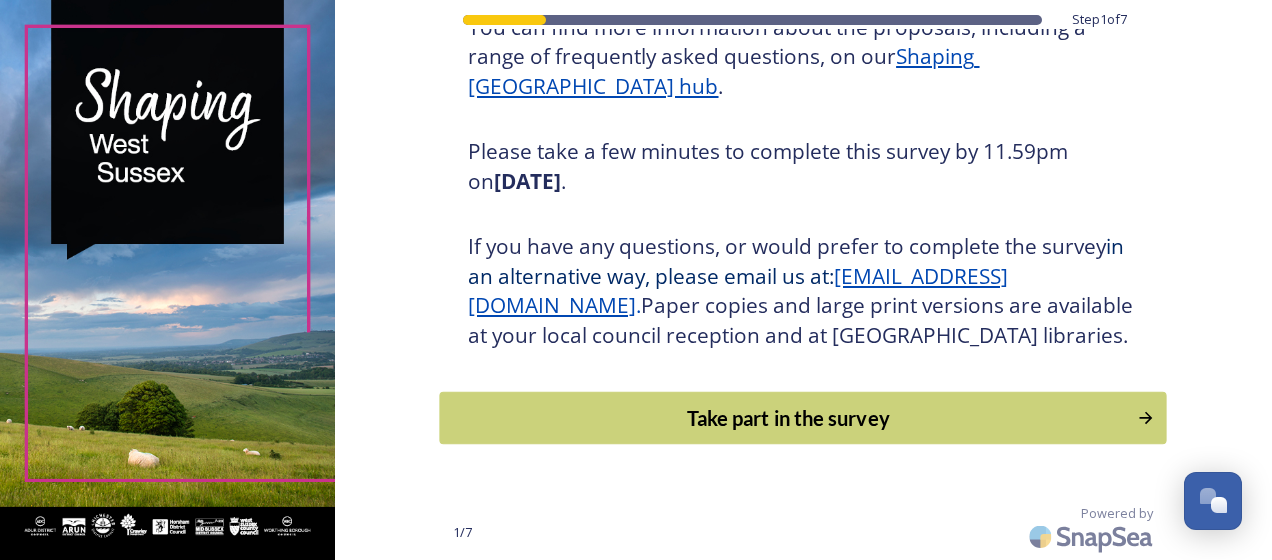 click on "Take part in the survey" at bounding box center (803, 418) 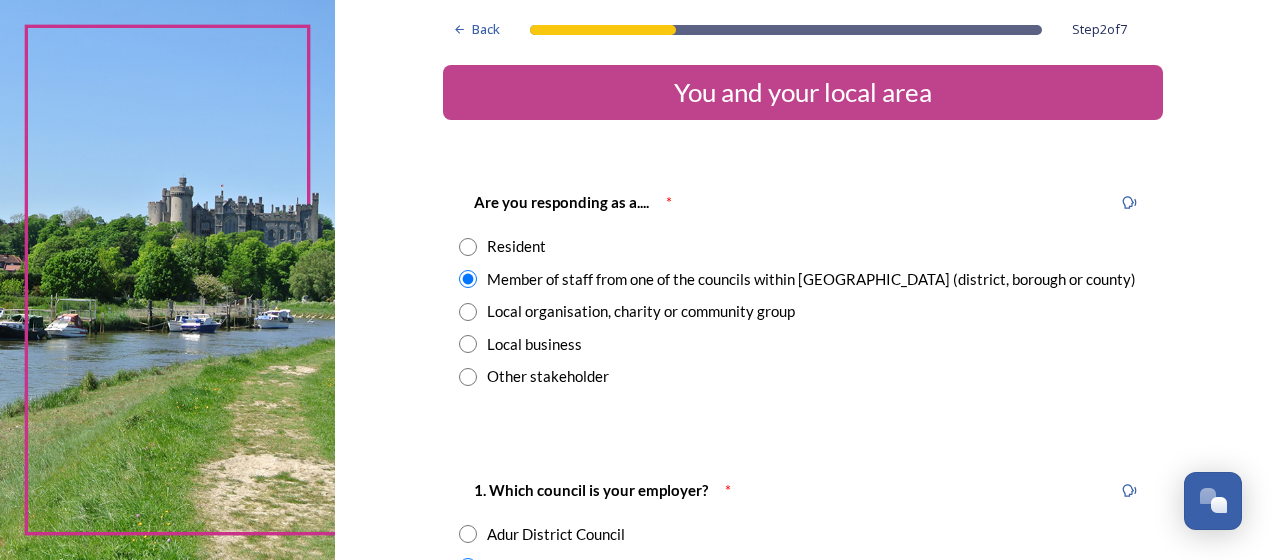 scroll, scrollTop: 0, scrollLeft: 0, axis: both 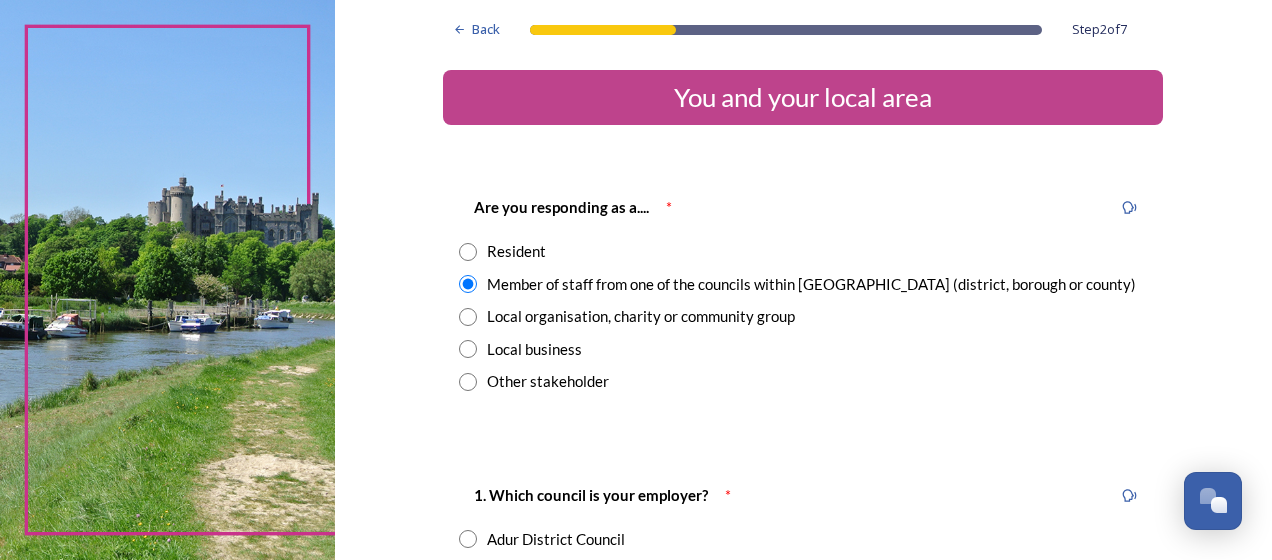 click at bounding box center [468, 252] 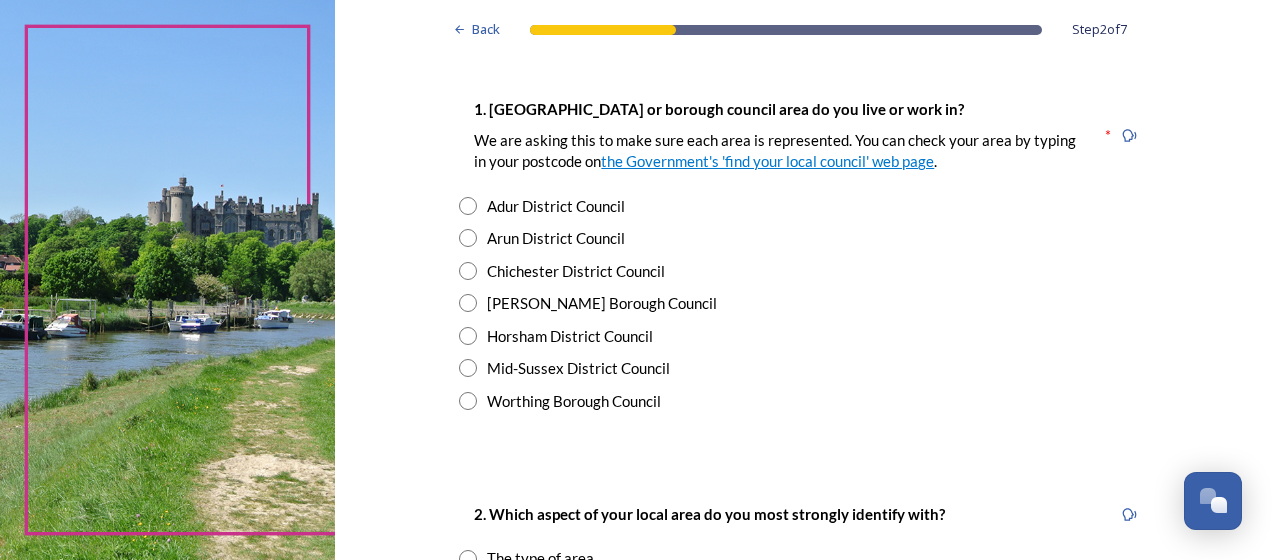 scroll, scrollTop: 398, scrollLeft: 0, axis: vertical 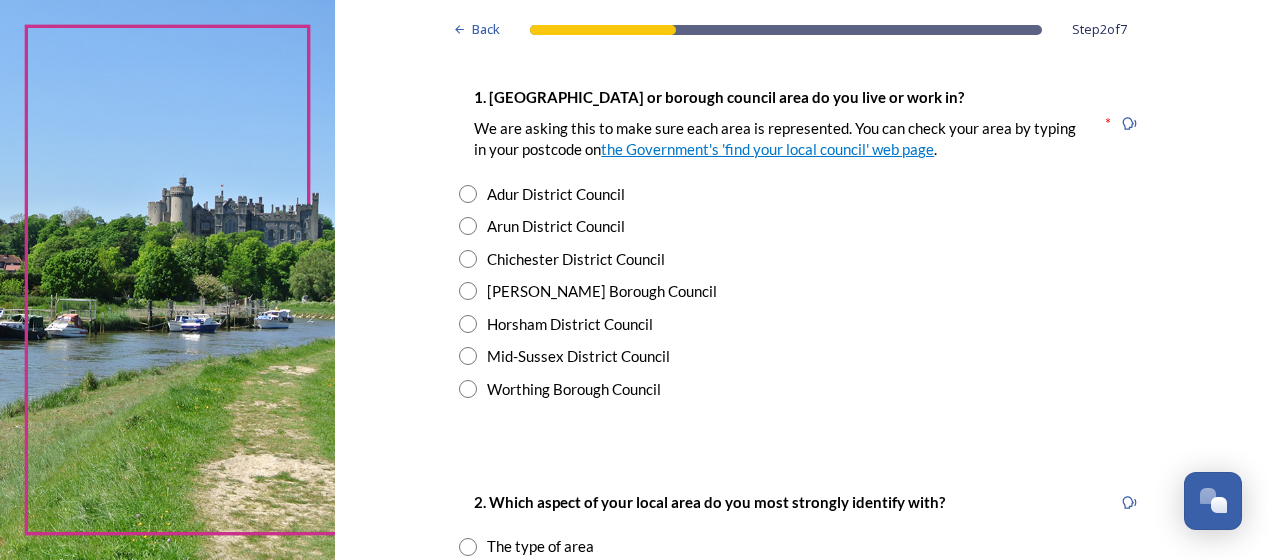 click at bounding box center [468, 226] 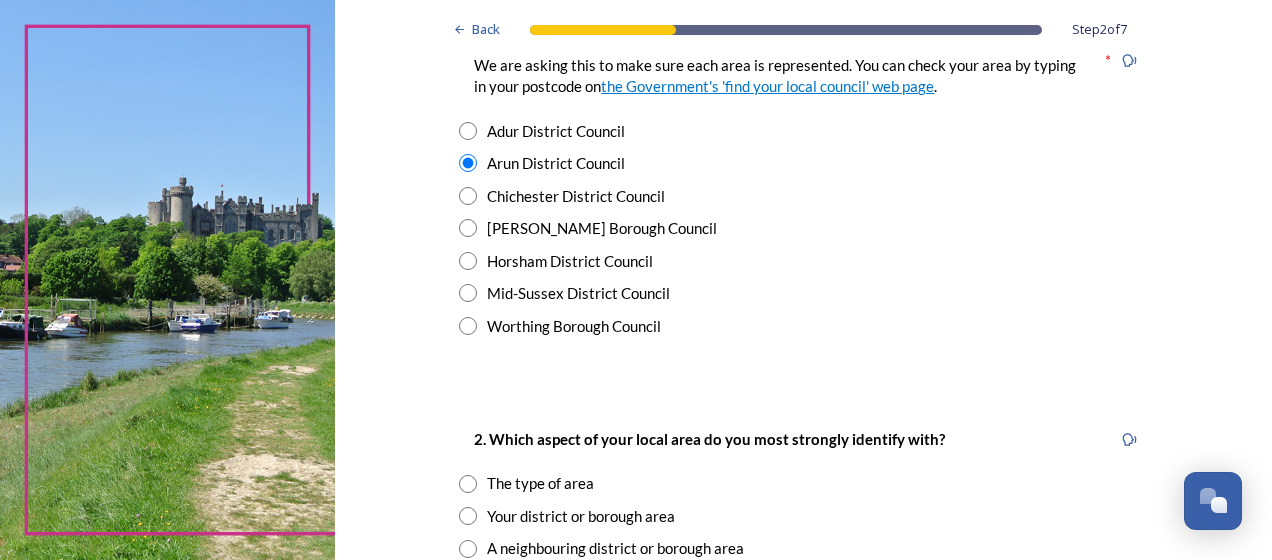 scroll, scrollTop: 464, scrollLeft: 0, axis: vertical 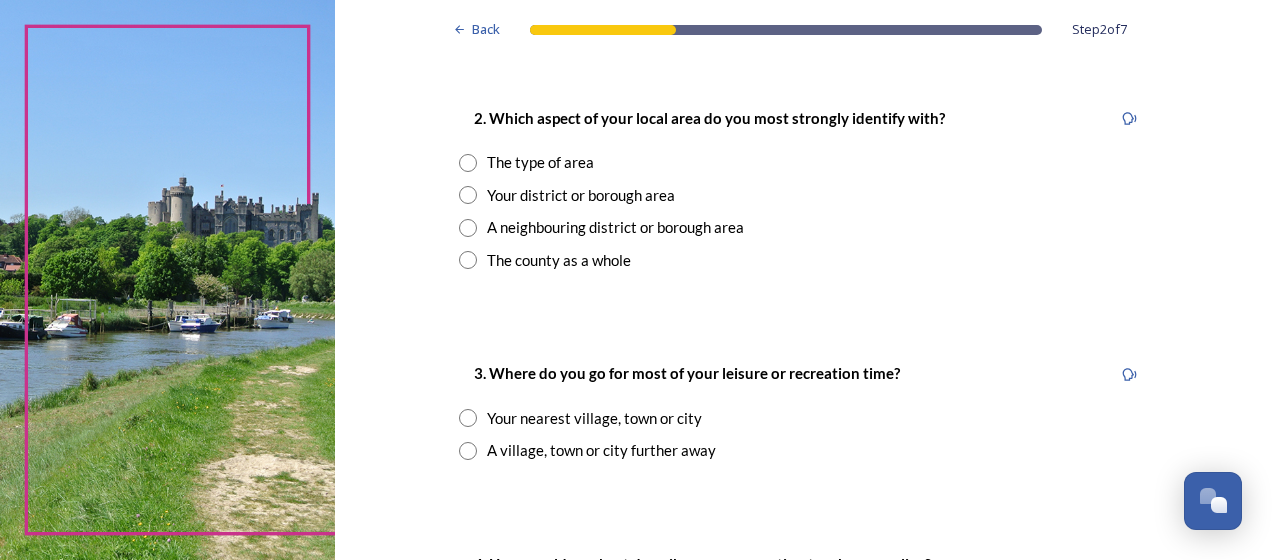 click at bounding box center (468, 260) 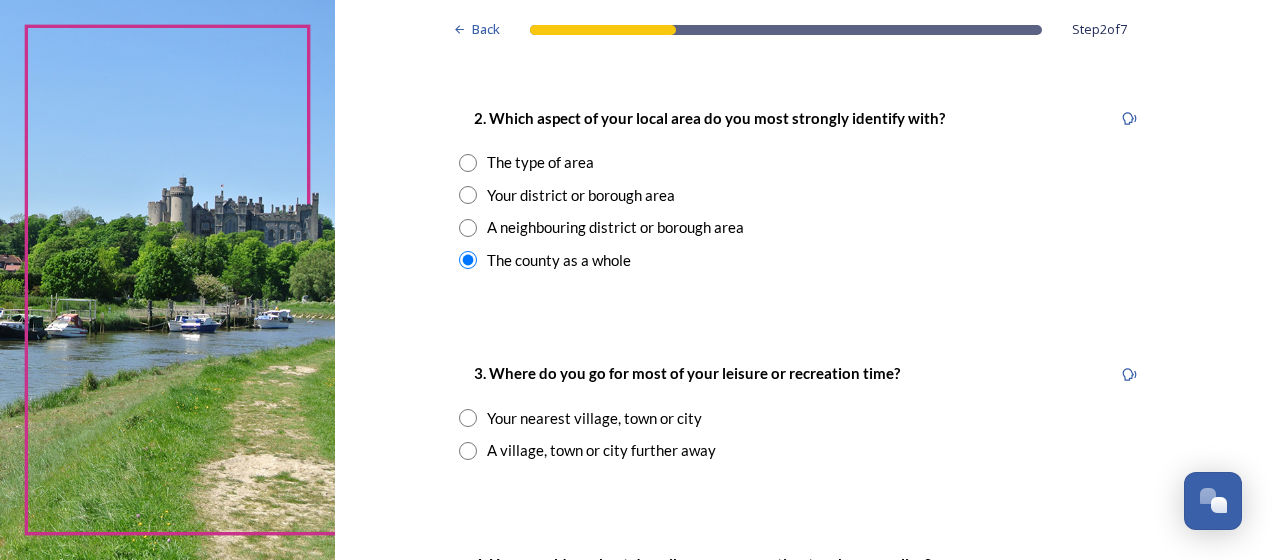 click at bounding box center (468, 195) 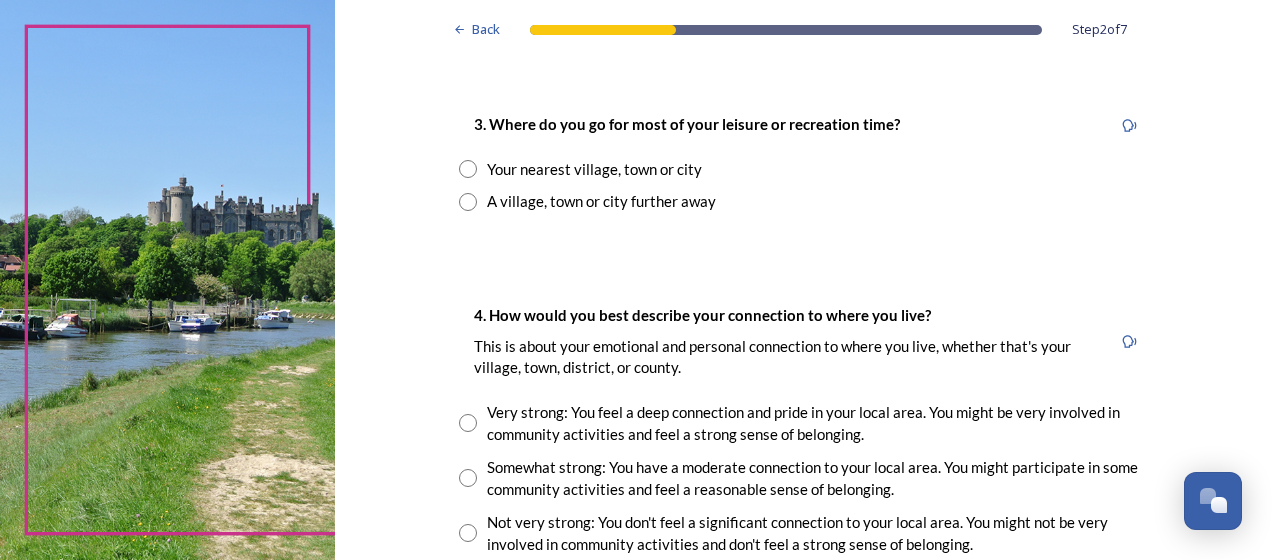 scroll, scrollTop: 1034, scrollLeft: 0, axis: vertical 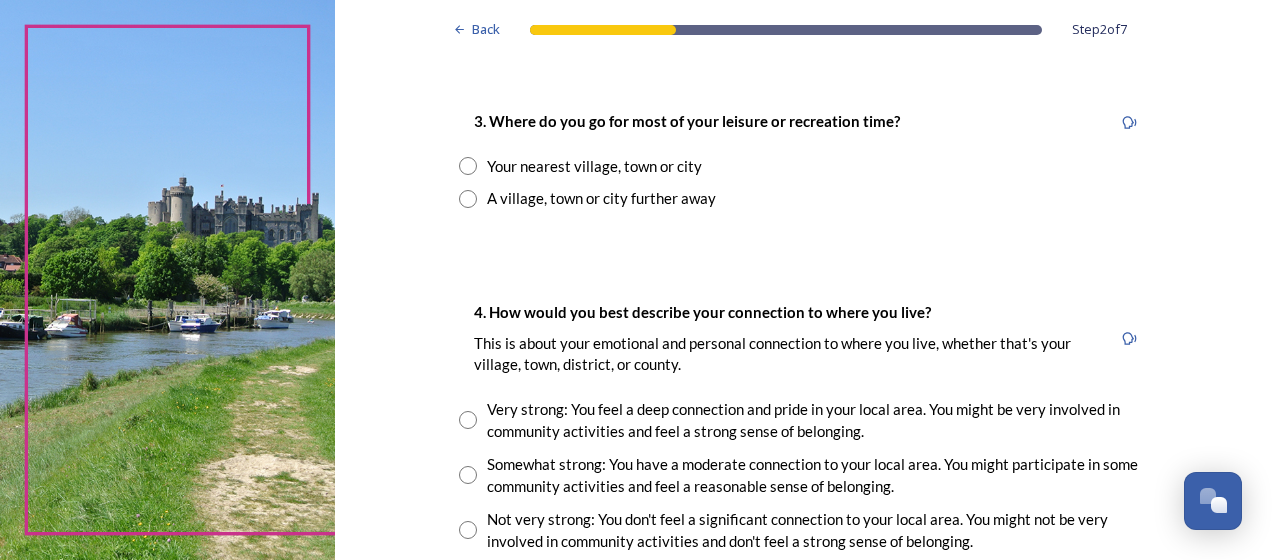 click at bounding box center (468, 166) 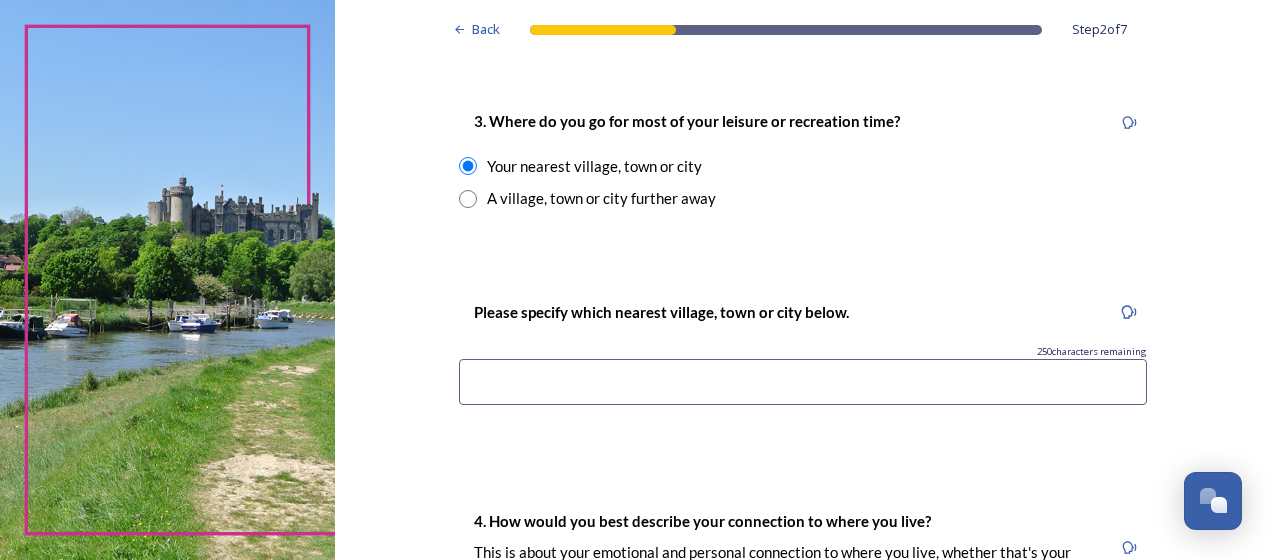 scroll, scrollTop: 1163, scrollLeft: 0, axis: vertical 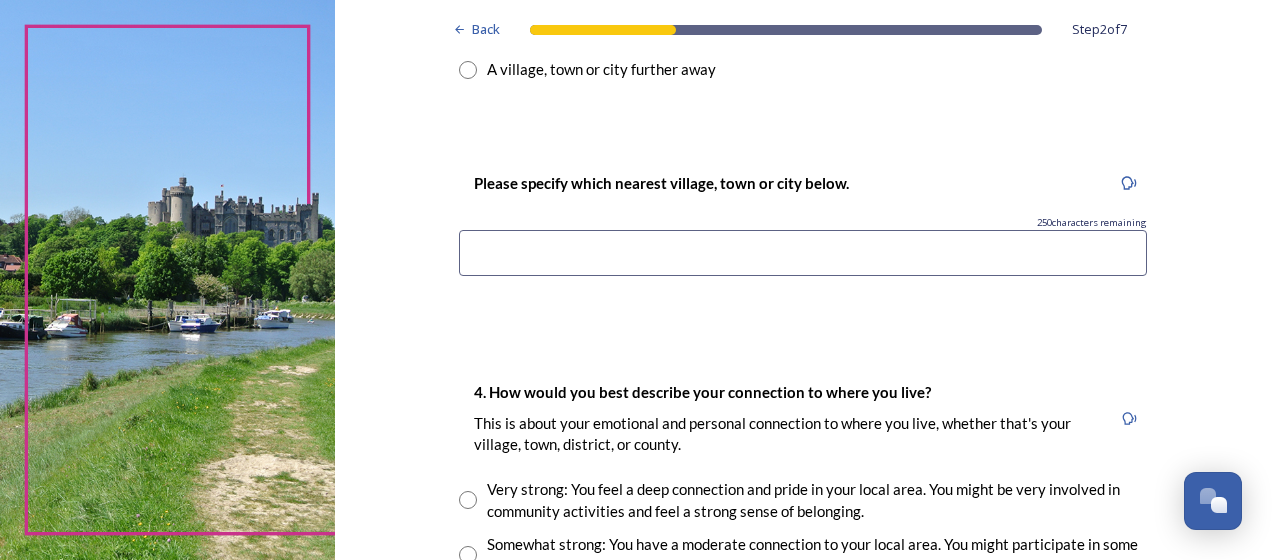 click at bounding box center [803, 253] 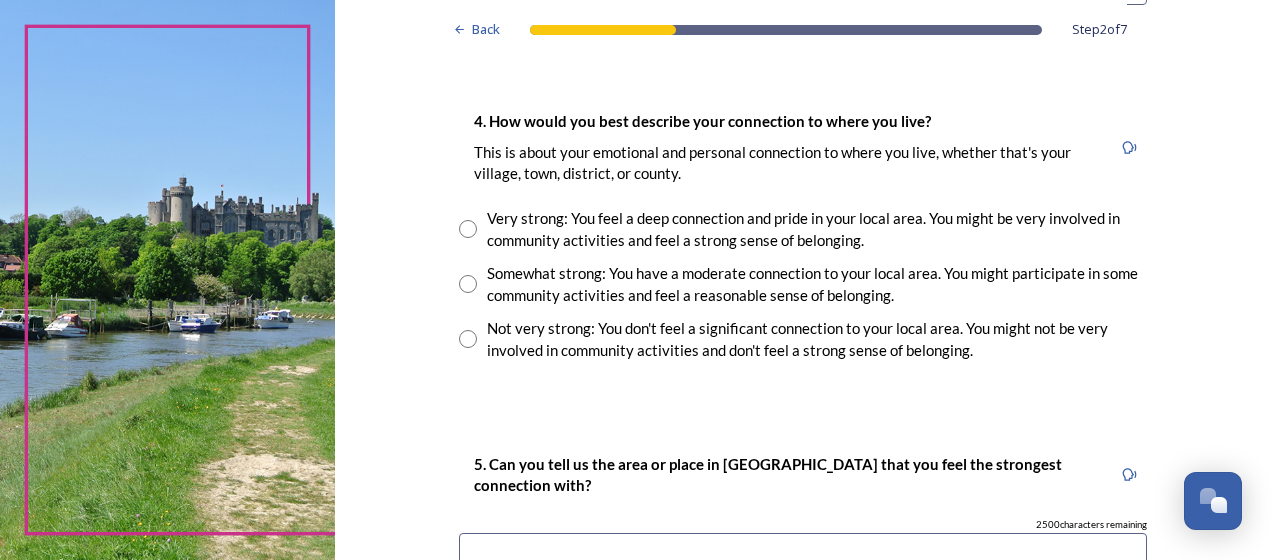 scroll, scrollTop: 1447, scrollLeft: 0, axis: vertical 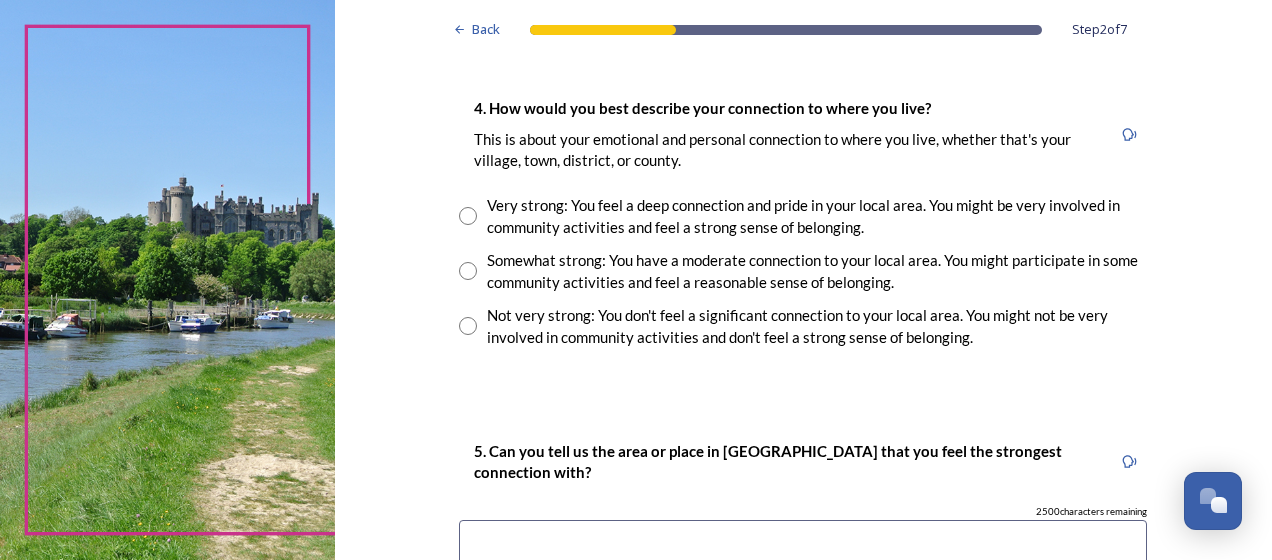 type on "[PERSON_NAME]" 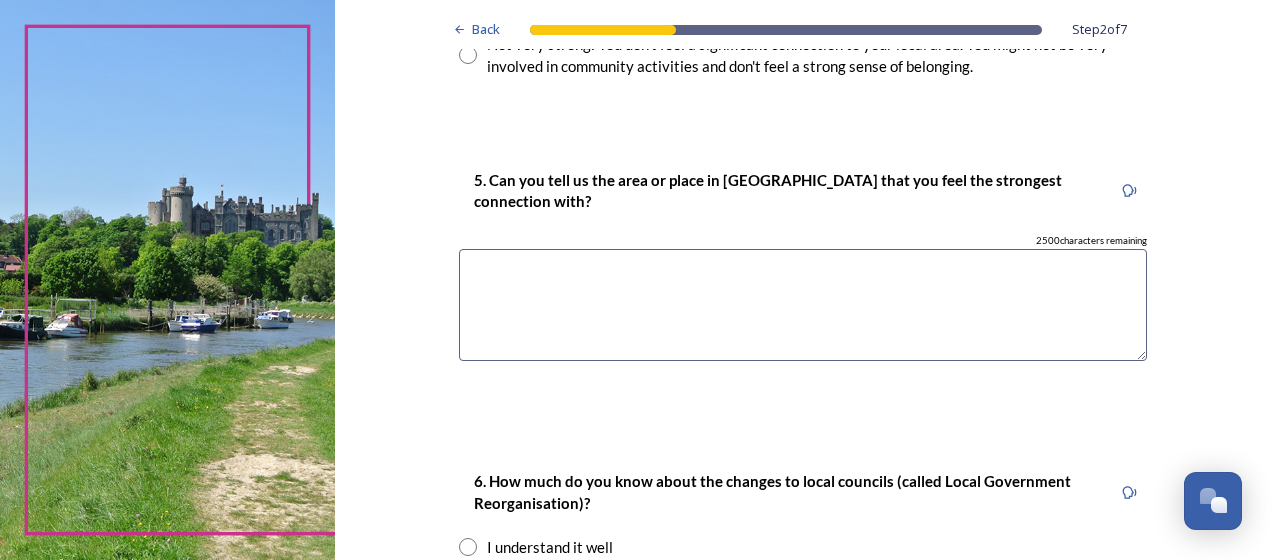 scroll, scrollTop: 1728, scrollLeft: 0, axis: vertical 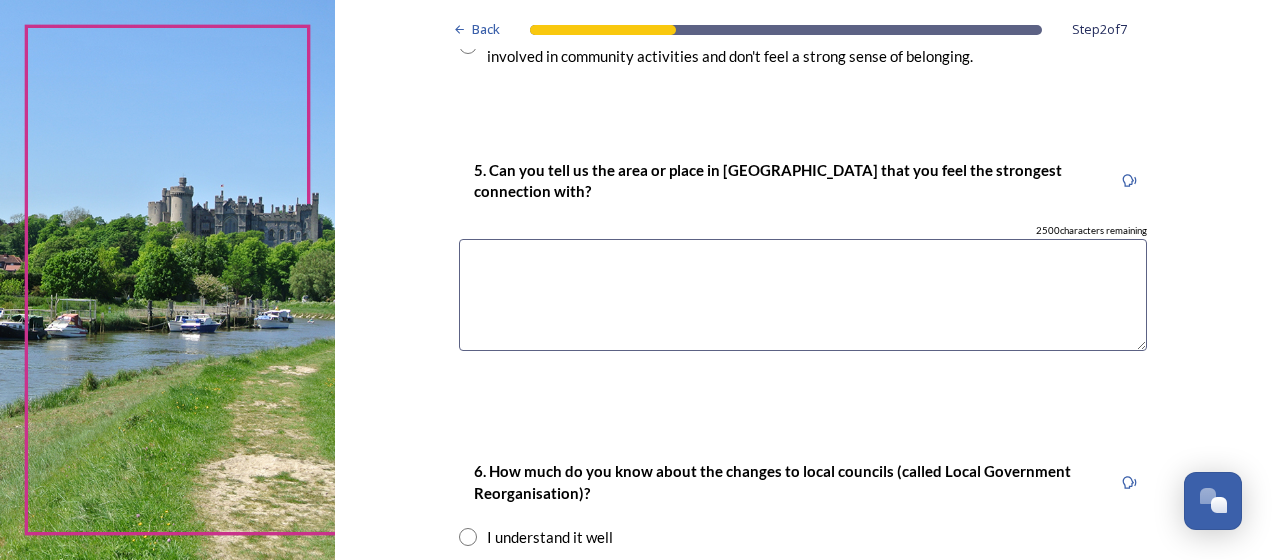 click at bounding box center (803, 295) 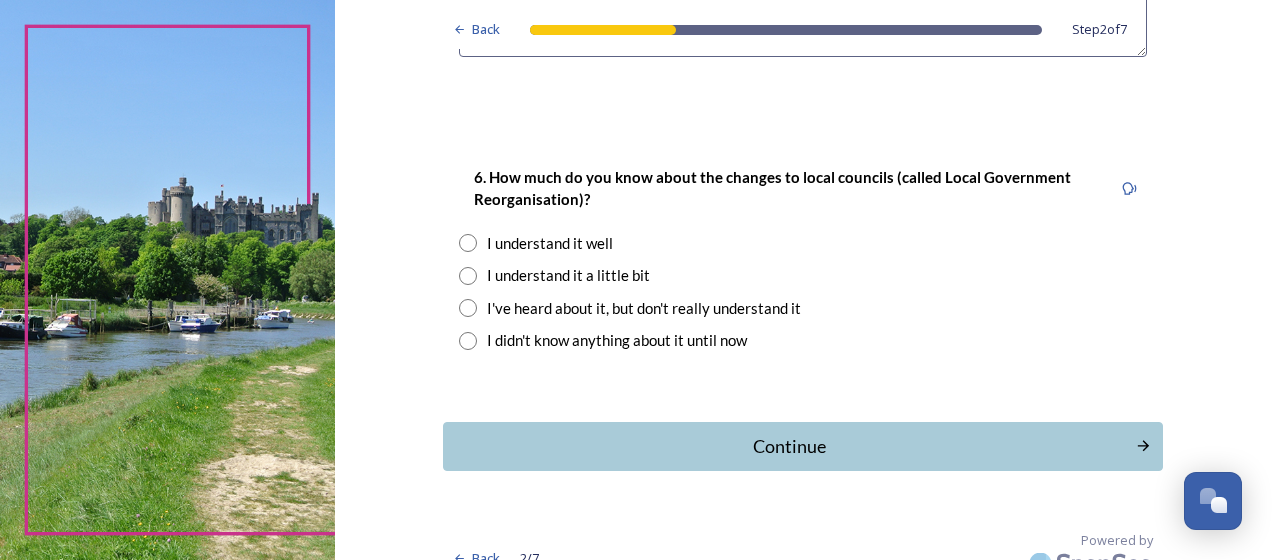 scroll, scrollTop: 2036, scrollLeft: 0, axis: vertical 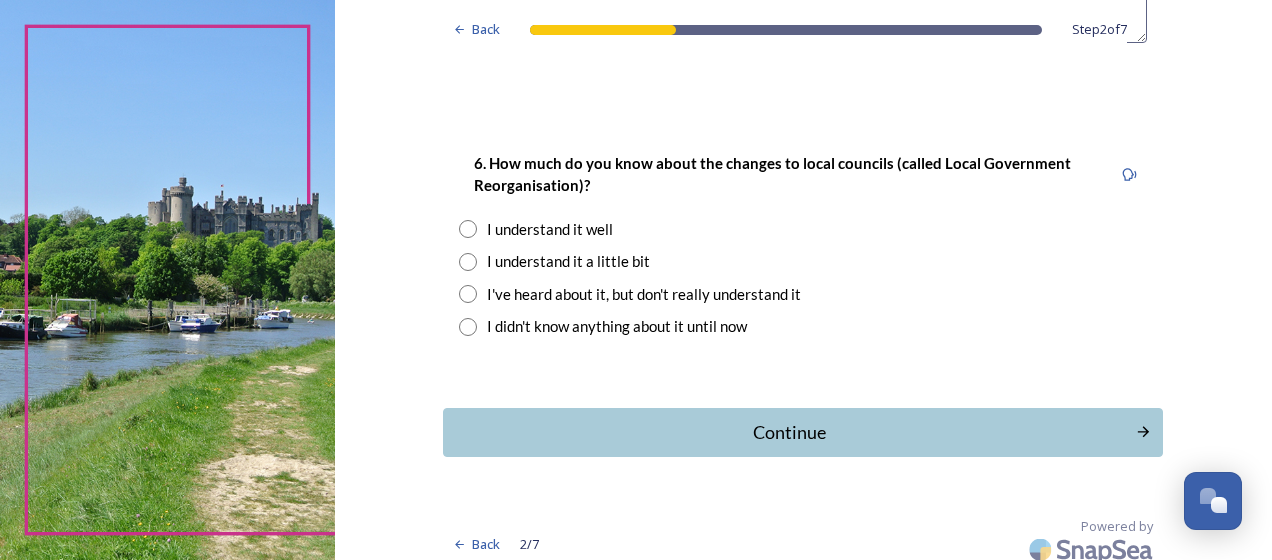 type on "[PERSON_NAME]" 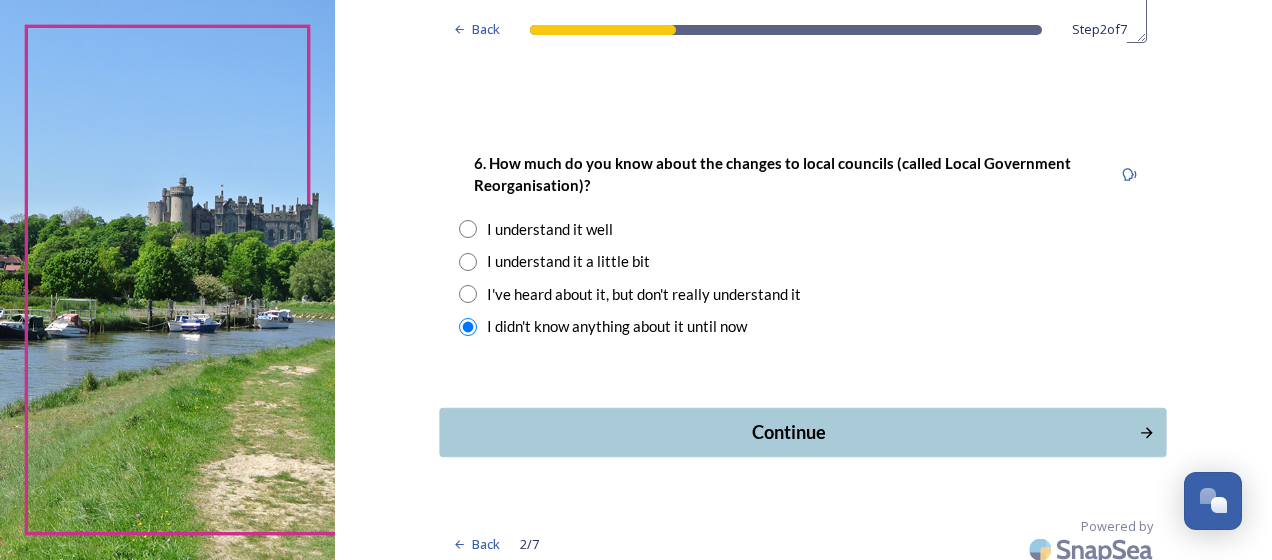 click on "Continue" at bounding box center (789, 432) 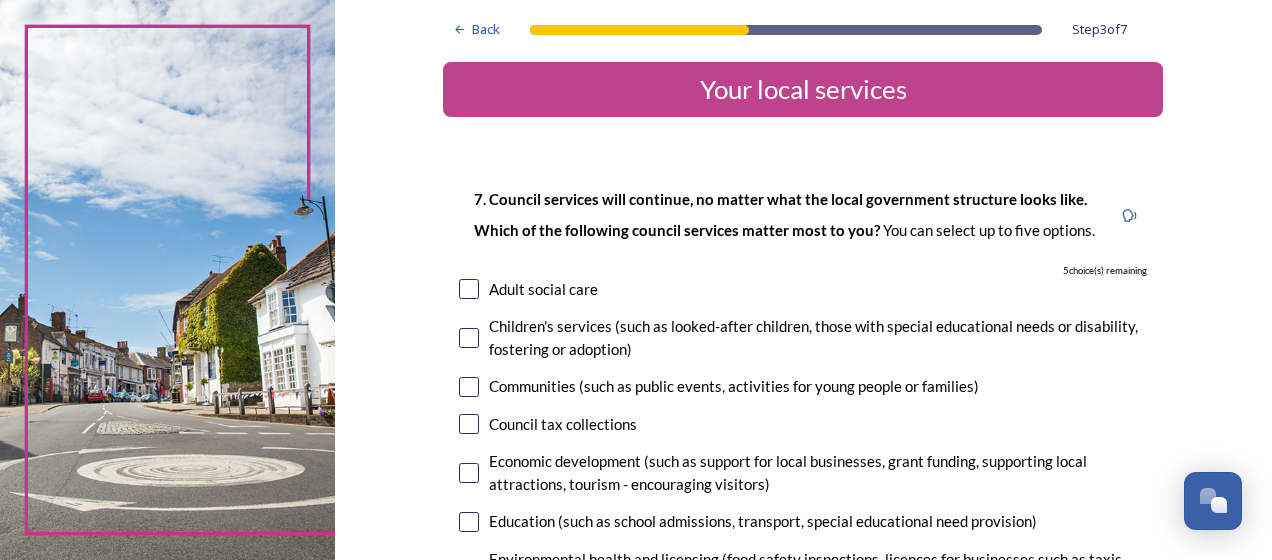 scroll, scrollTop: 0, scrollLeft: 0, axis: both 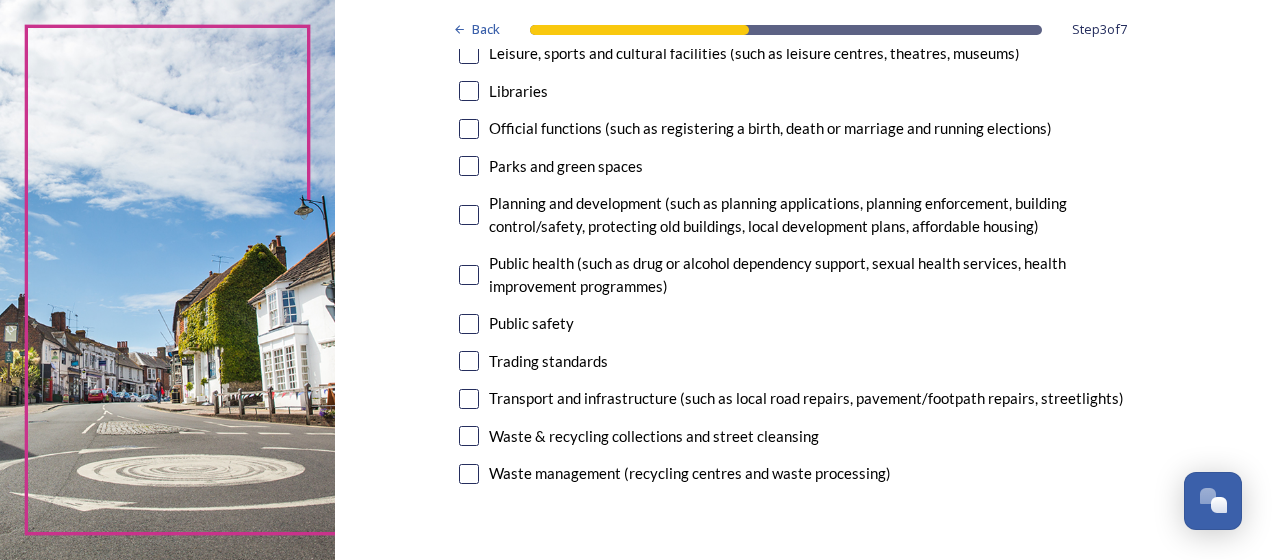 click at bounding box center [469, 166] 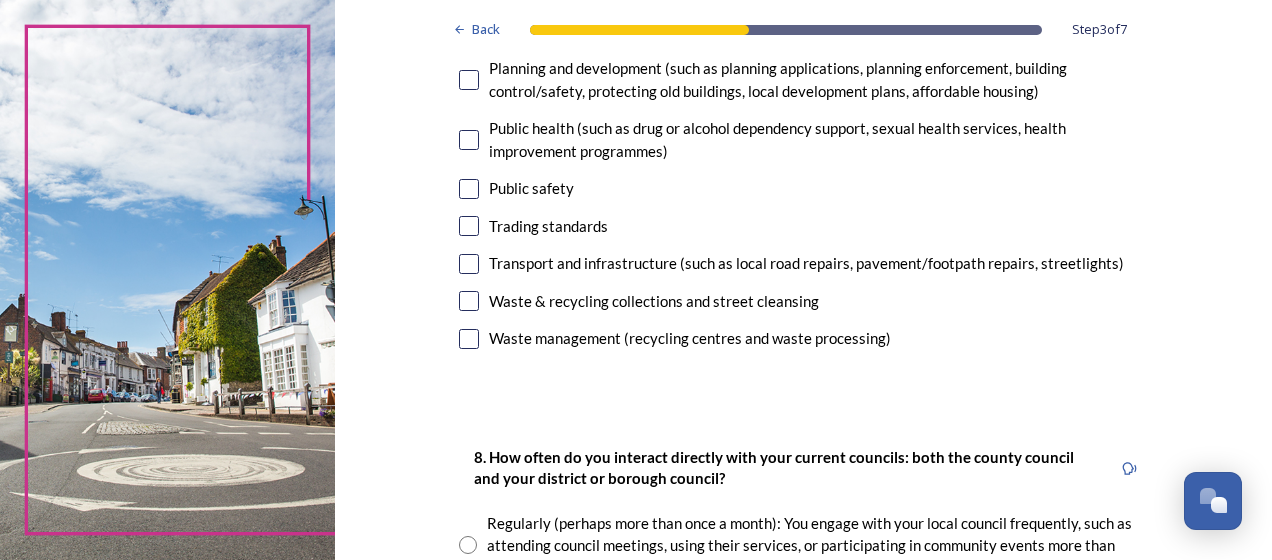 scroll, scrollTop: 752, scrollLeft: 0, axis: vertical 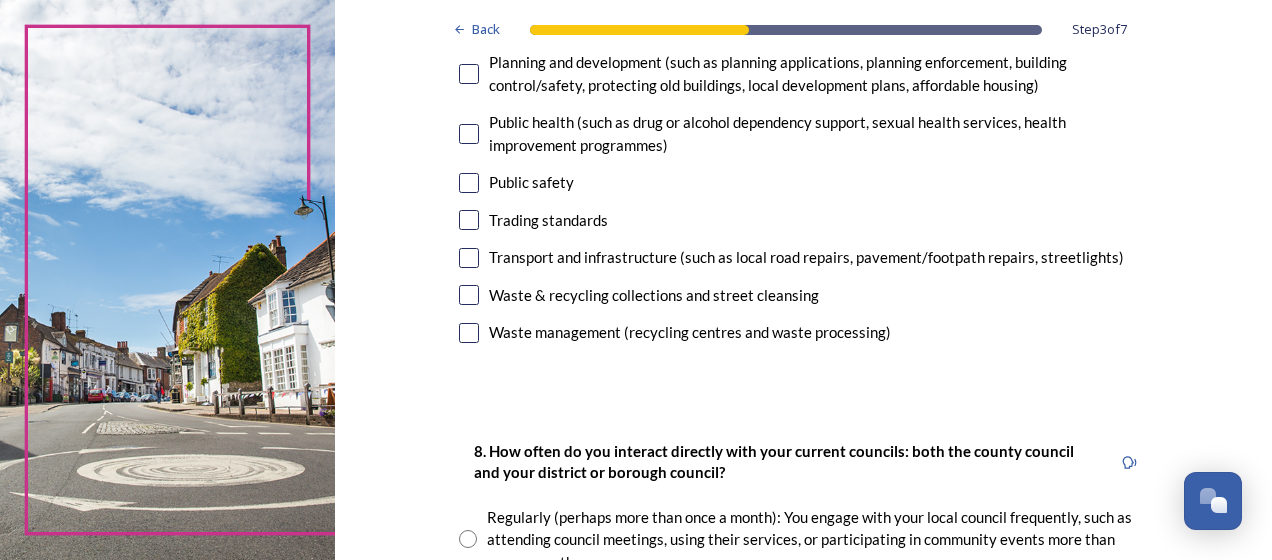 click at bounding box center [469, 295] 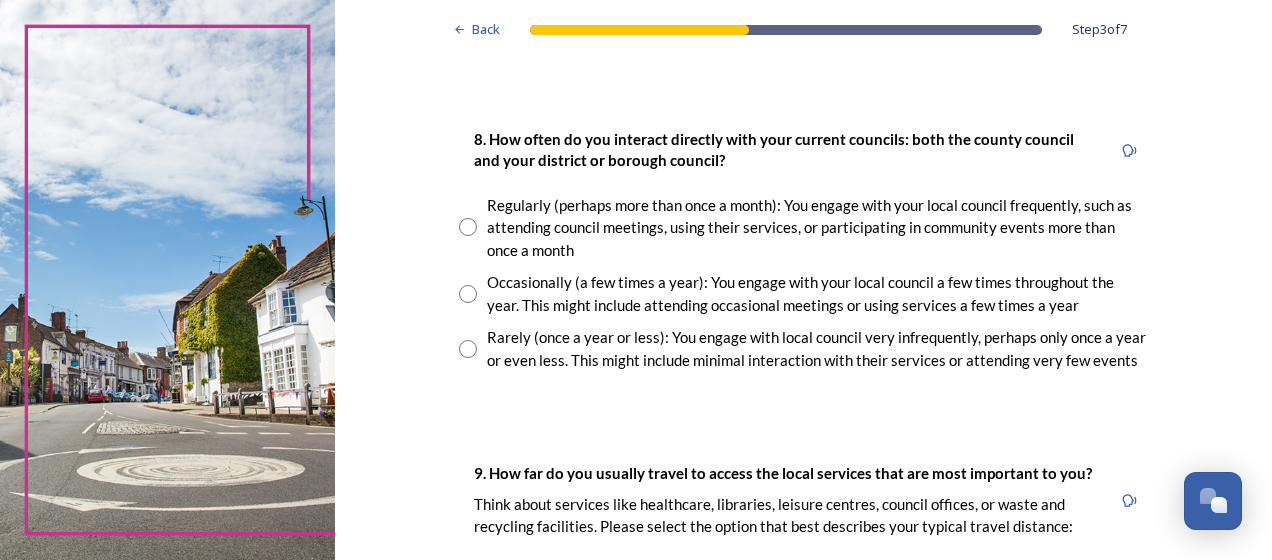 scroll, scrollTop: 1068, scrollLeft: 0, axis: vertical 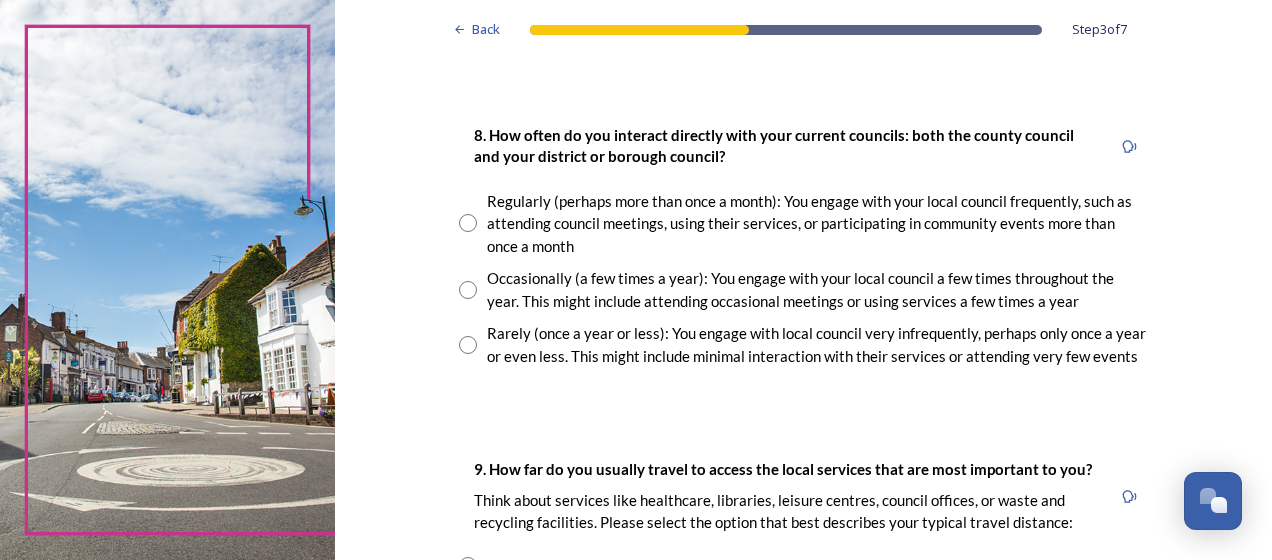 click at bounding box center [468, 345] 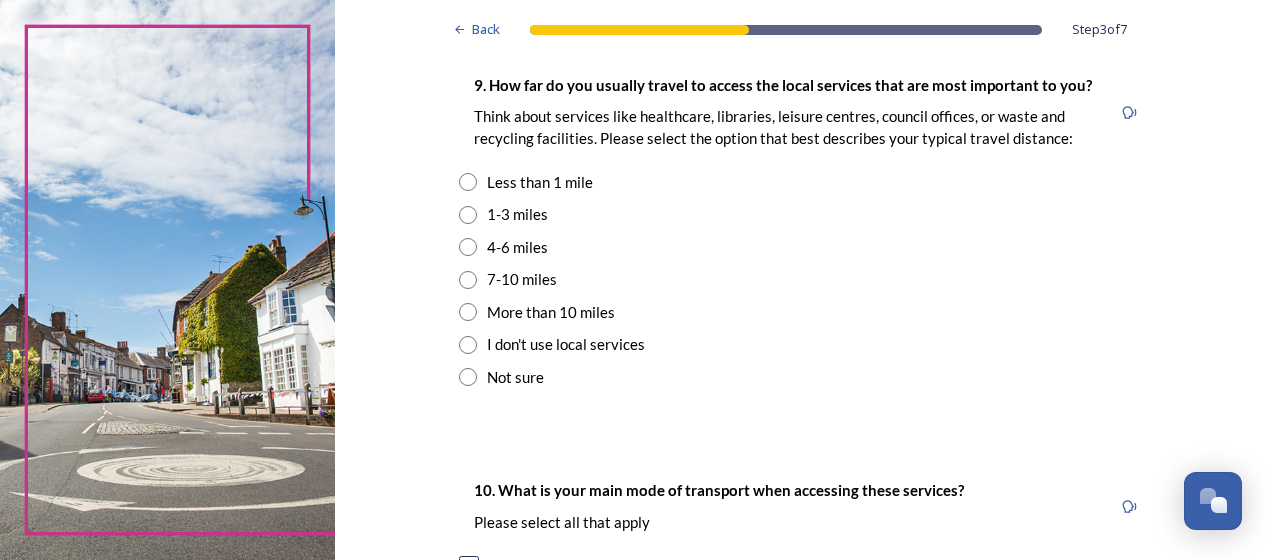 scroll, scrollTop: 1455, scrollLeft: 0, axis: vertical 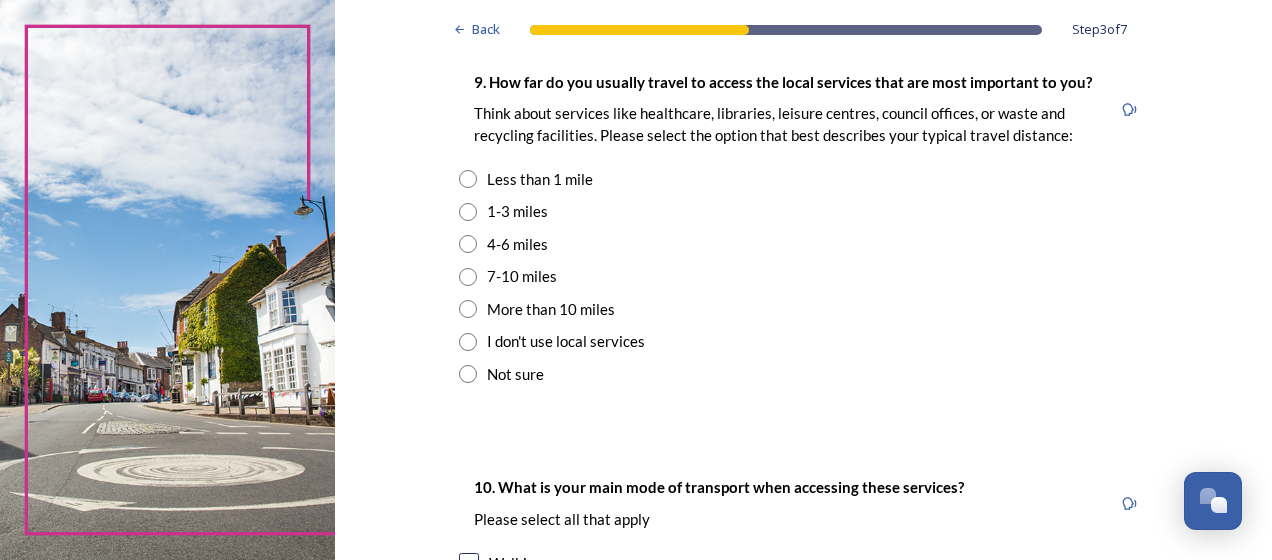 click at bounding box center [468, 212] 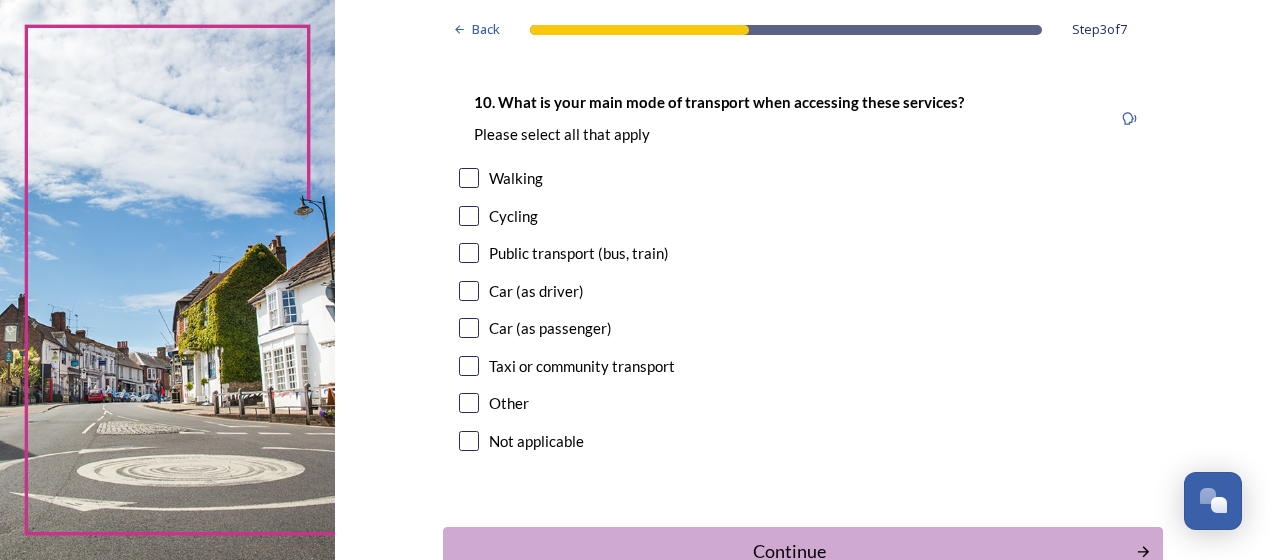 scroll, scrollTop: 1856, scrollLeft: 0, axis: vertical 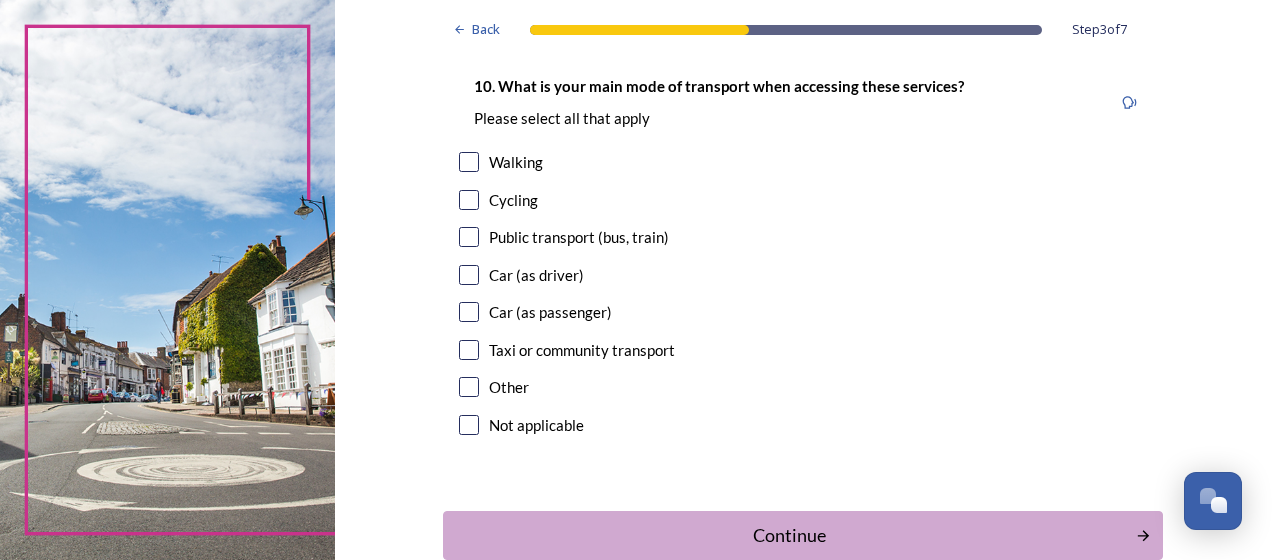 click at bounding box center (469, 275) 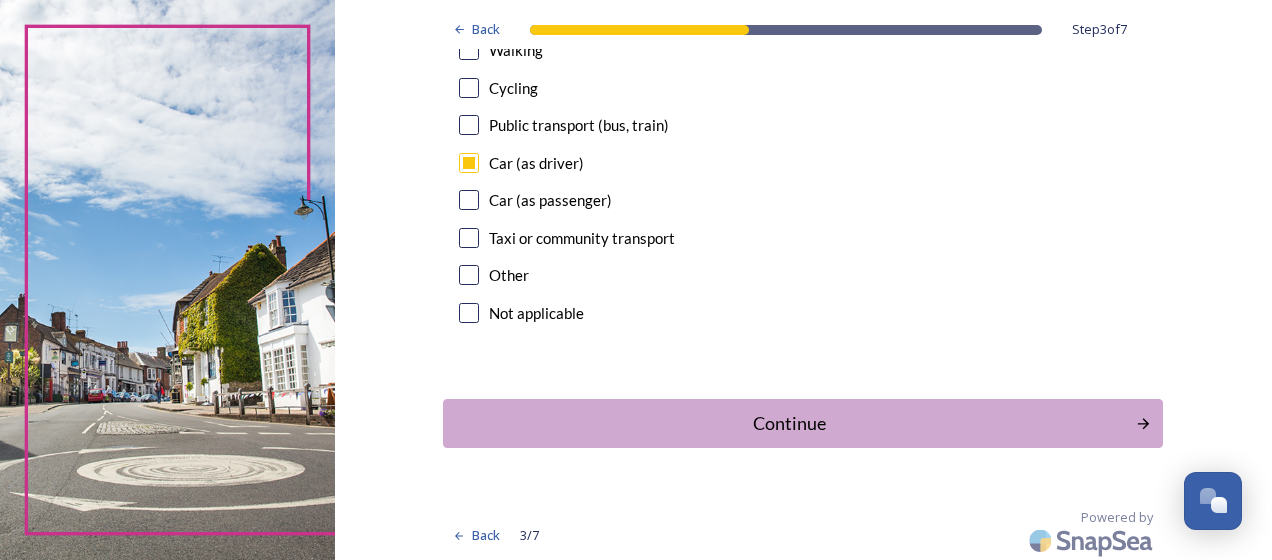 scroll, scrollTop: 1971, scrollLeft: 0, axis: vertical 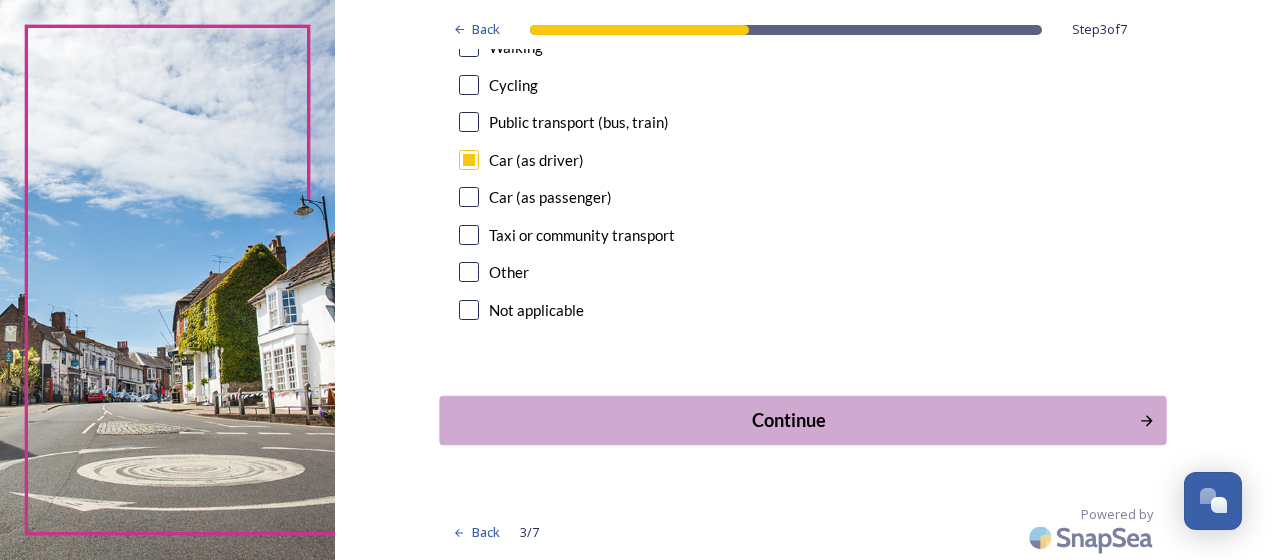 click on "Continue" at bounding box center [789, 420] 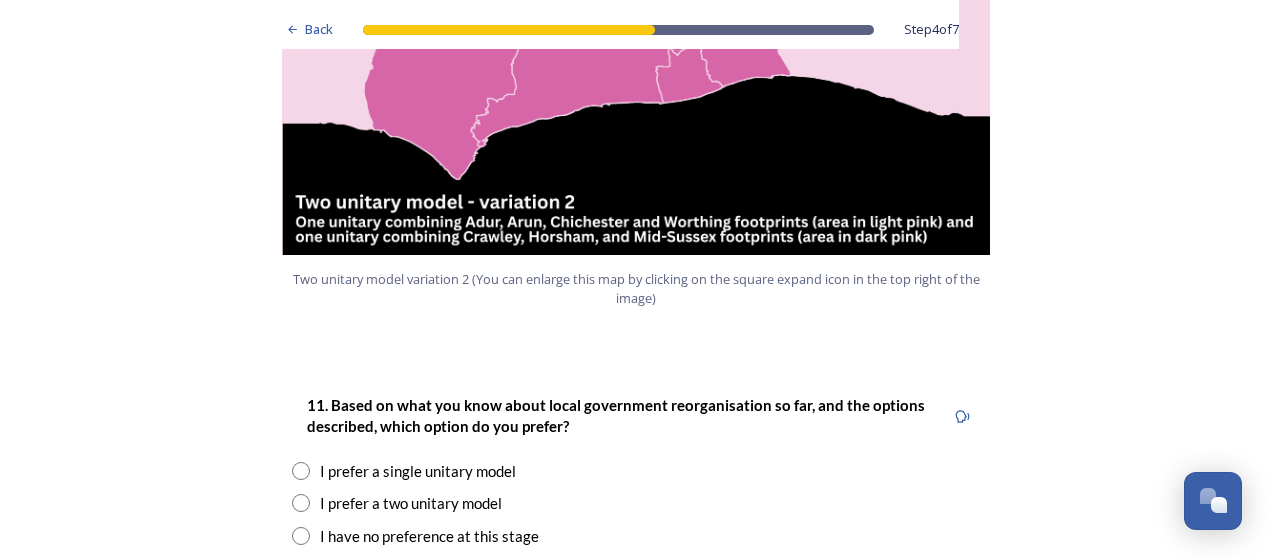 scroll, scrollTop: 2424, scrollLeft: 0, axis: vertical 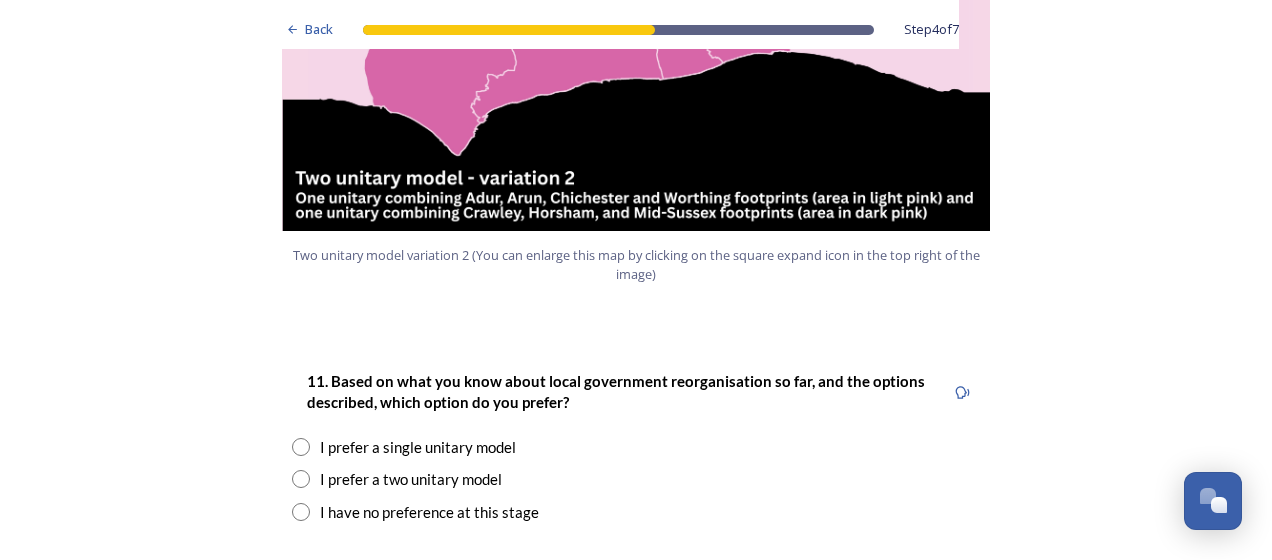 click at bounding box center [301, 447] 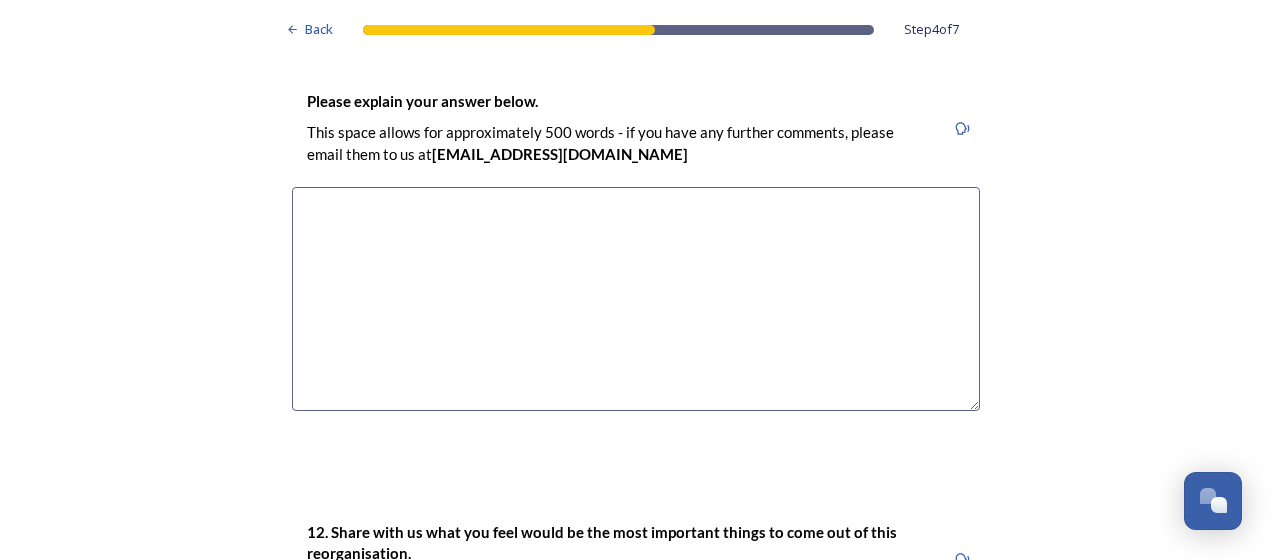 scroll, scrollTop: 2956, scrollLeft: 0, axis: vertical 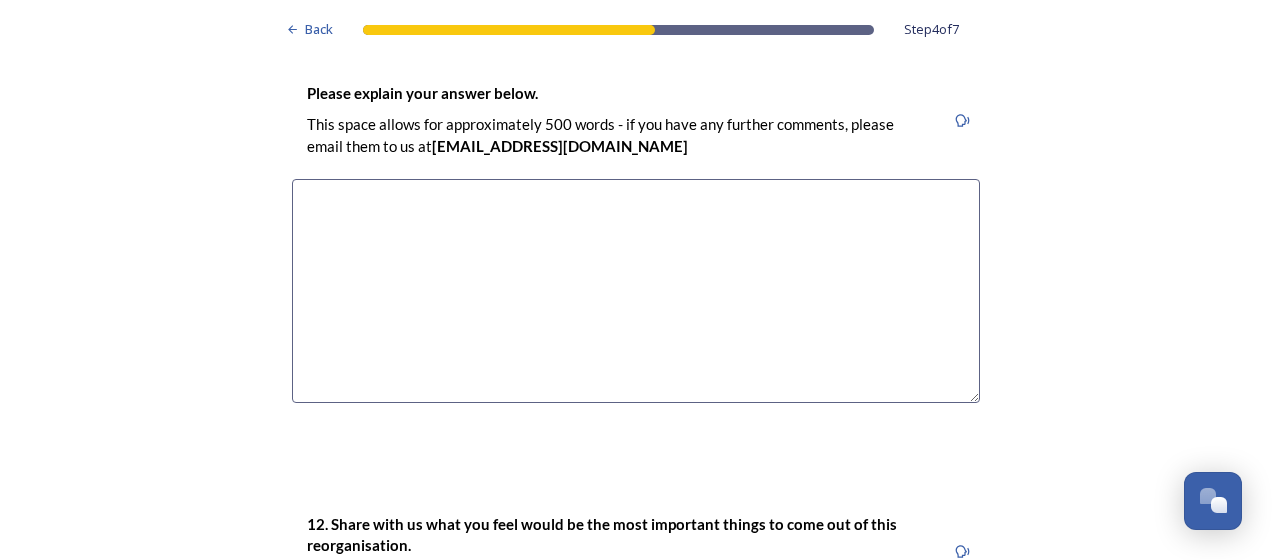 click at bounding box center [636, 291] 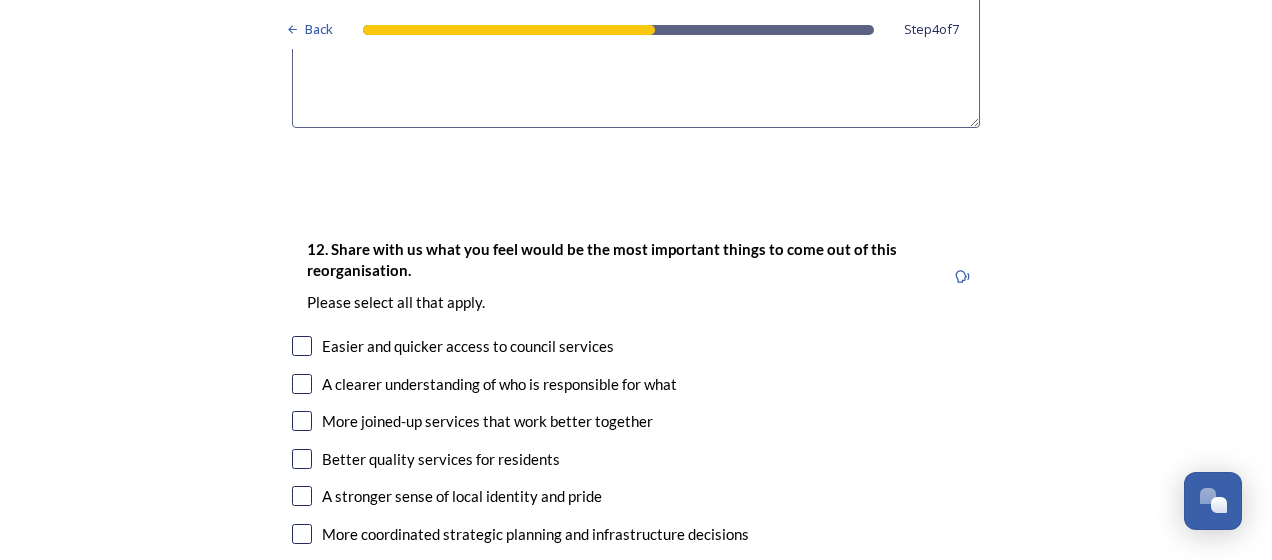 scroll, scrollTop: 3282, scrollLeft: 0, axis: vertical 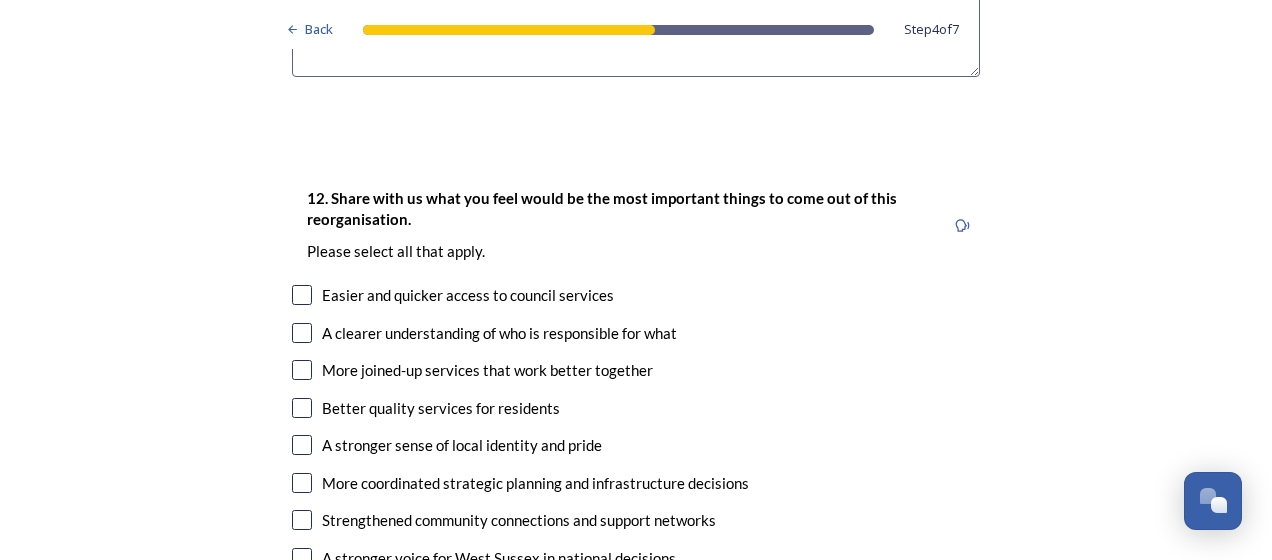 type on "x" 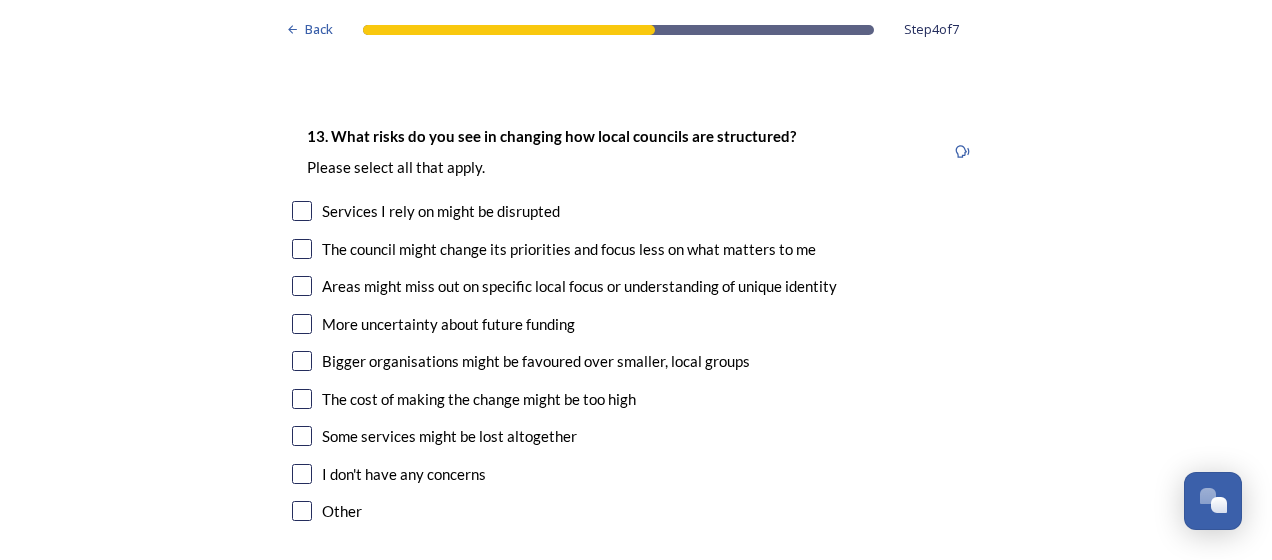 scroll, scrollTop: 3944, scrollLeft: 0, axis: vertical 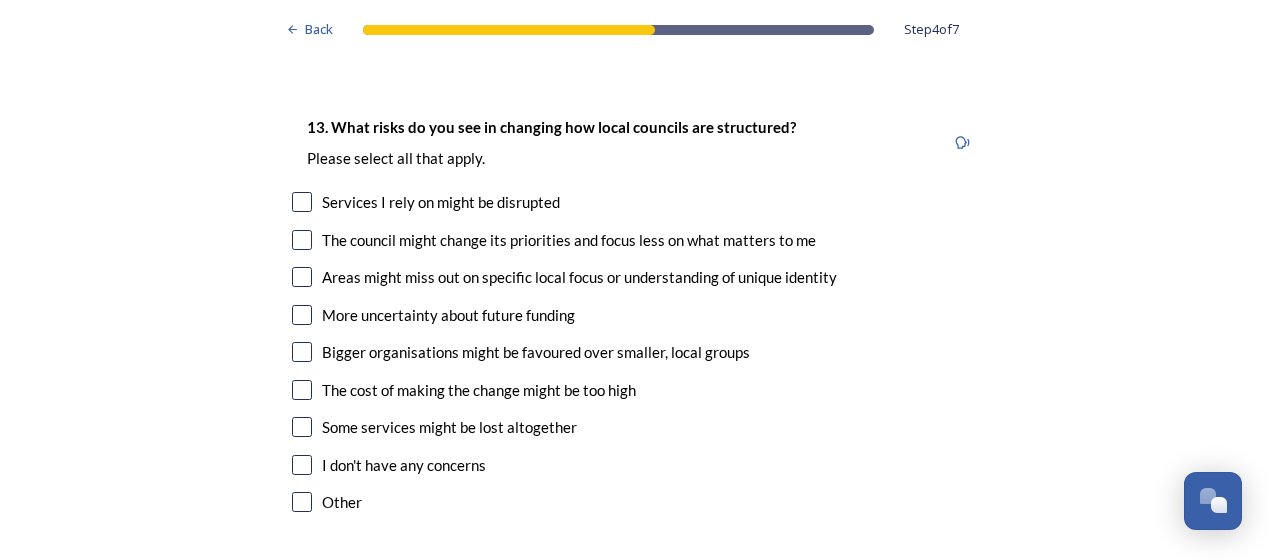 click on "13. What risks do you see in changing how local councils are structured? ﻿Please select all that apply. Services I rely on might be disrupted The council might change its priorities and focus less on what matters to me Areas might miss out on specific local focus or understanding of unique identity More uncertainty about future funding Bigger organisations might be favoured over smaller, local groups The cost of making the change might be too high Some services might be lost altogether I don't have any concerns Other" at bounding box center (636, 317) 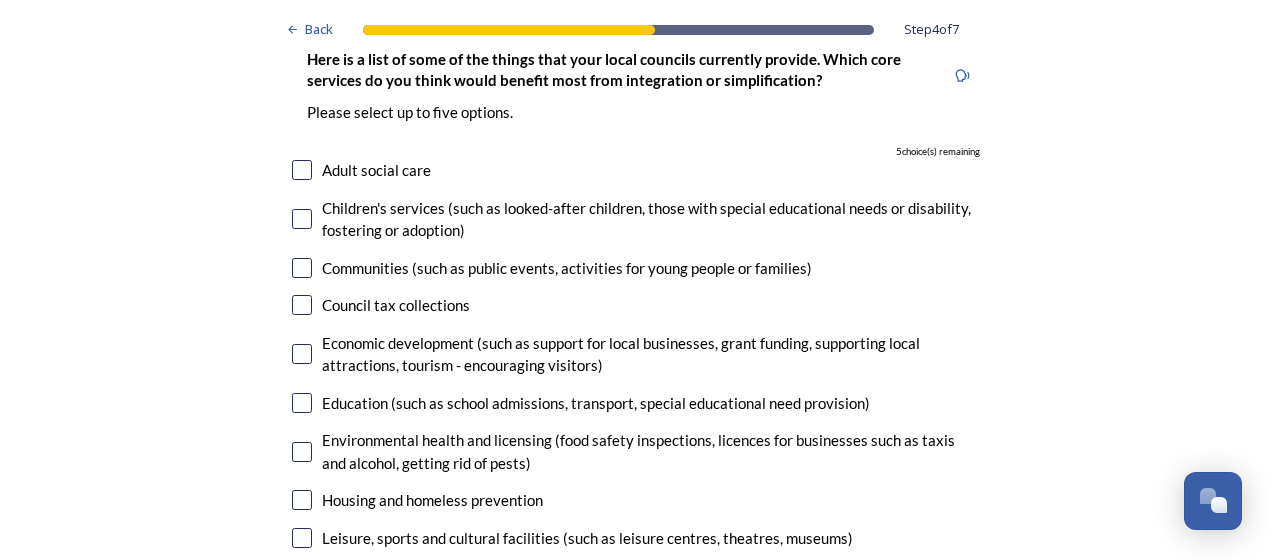 scroll, scrollTop: 4544, scrollLeft: 0, axis: vertical 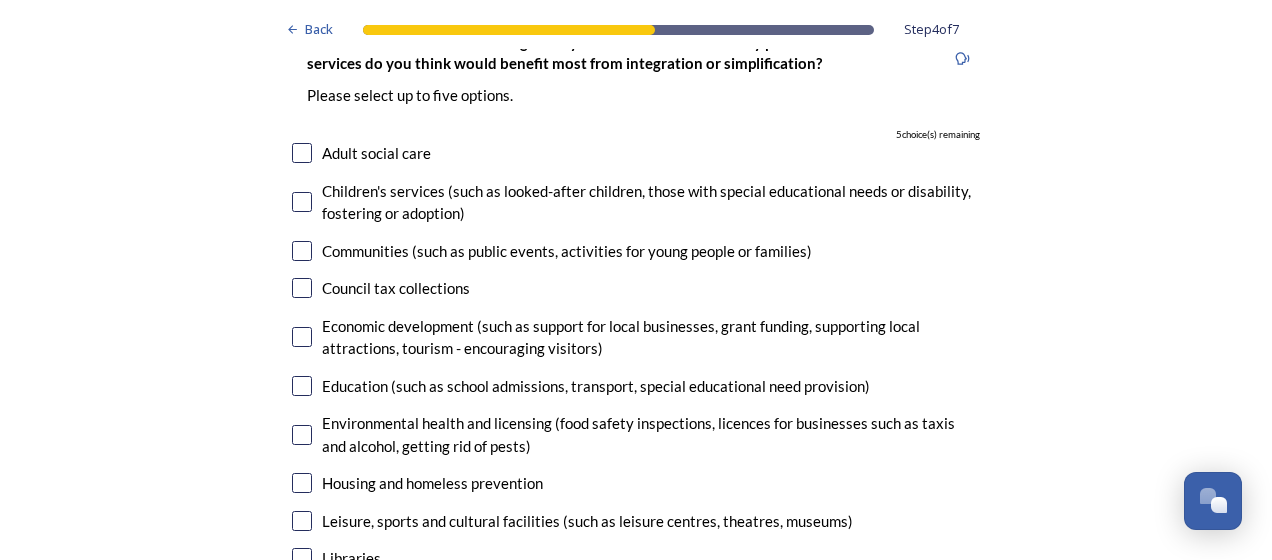 click at bounding box center [302, 251] 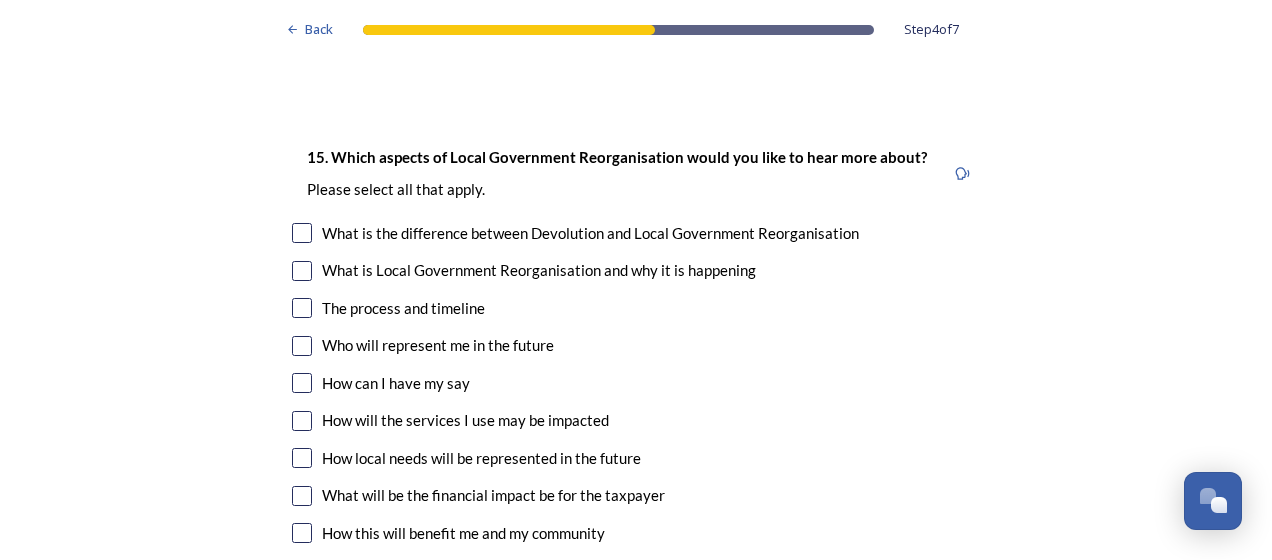 scroll, scrollTop: 5471, scrollLeft: 0, axis: vertical 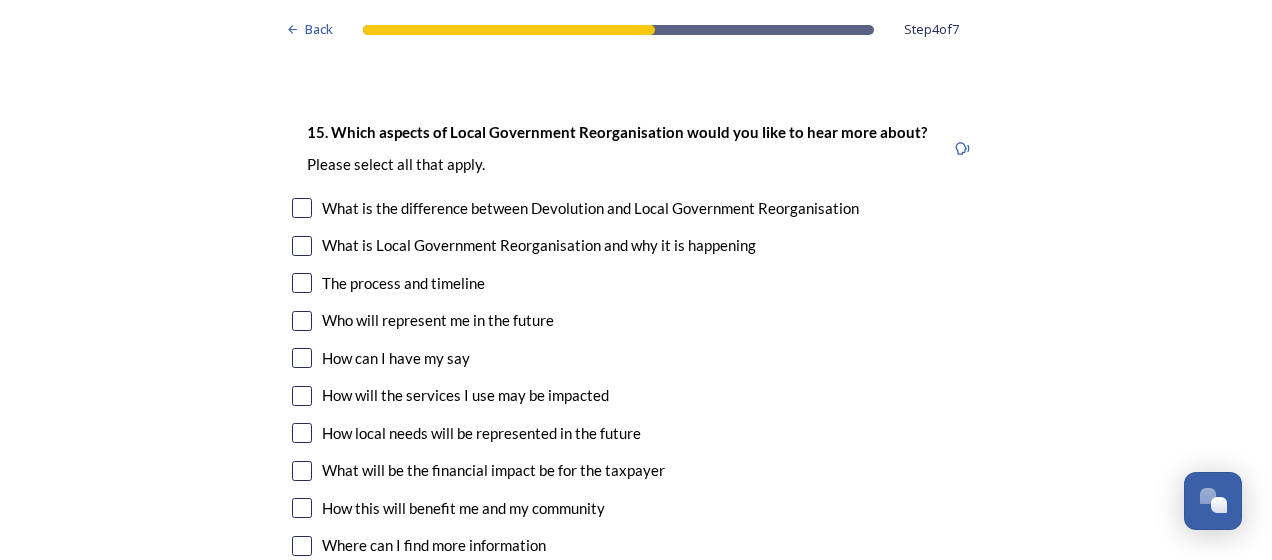 click at bounding box center [302, 208] 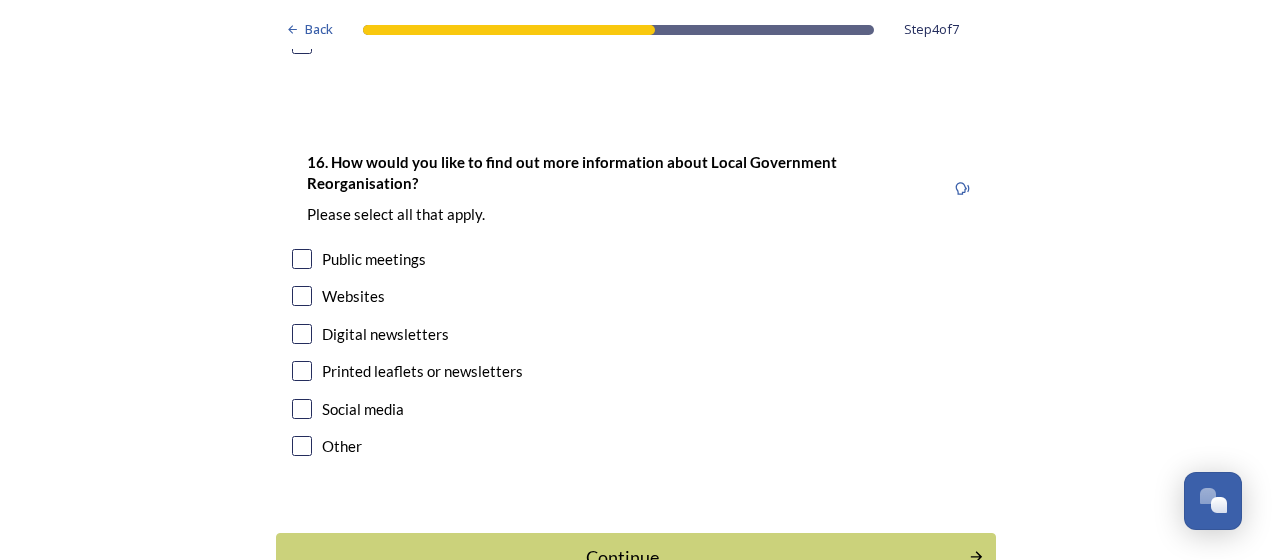 scroll, scrollTop: 6016, scrollLeft: 0, axis: vertical 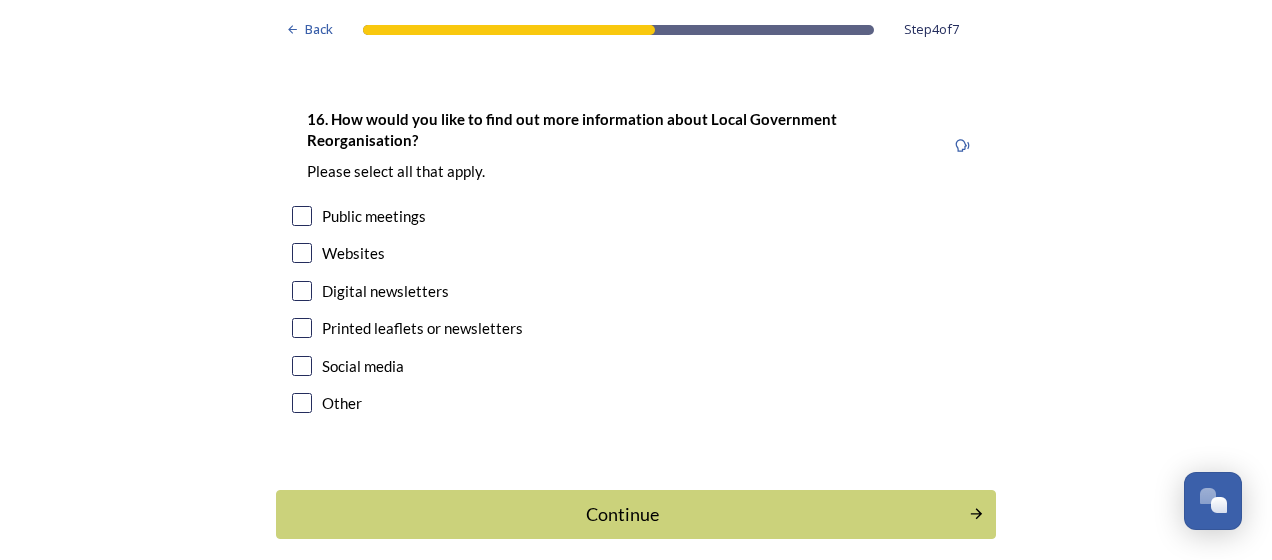 click at bounding box center (302, 216) 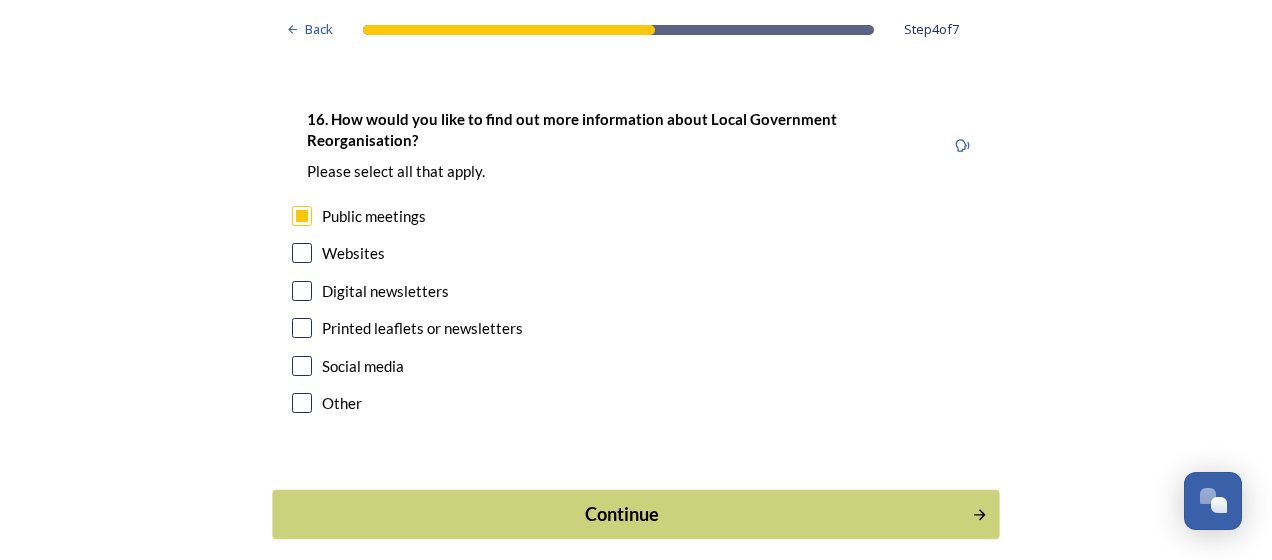 click on "Continue" at bounding box center (622, 514) 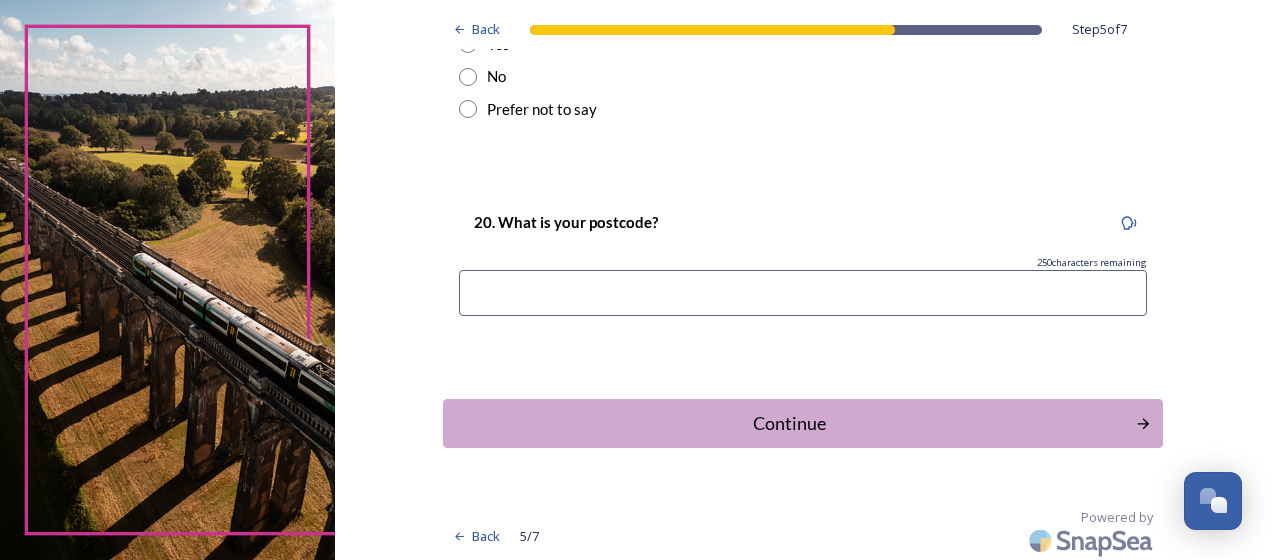 scroll, scrollTop: 1168, scrollLeft: 0, axis: vertical 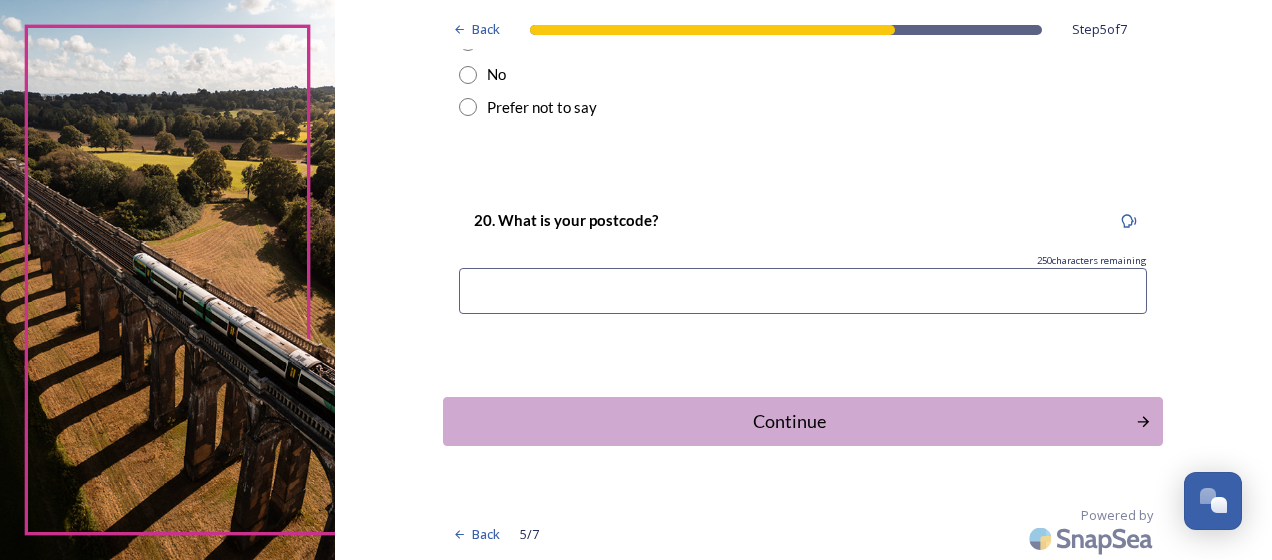 click at bounding box center [803, 291] 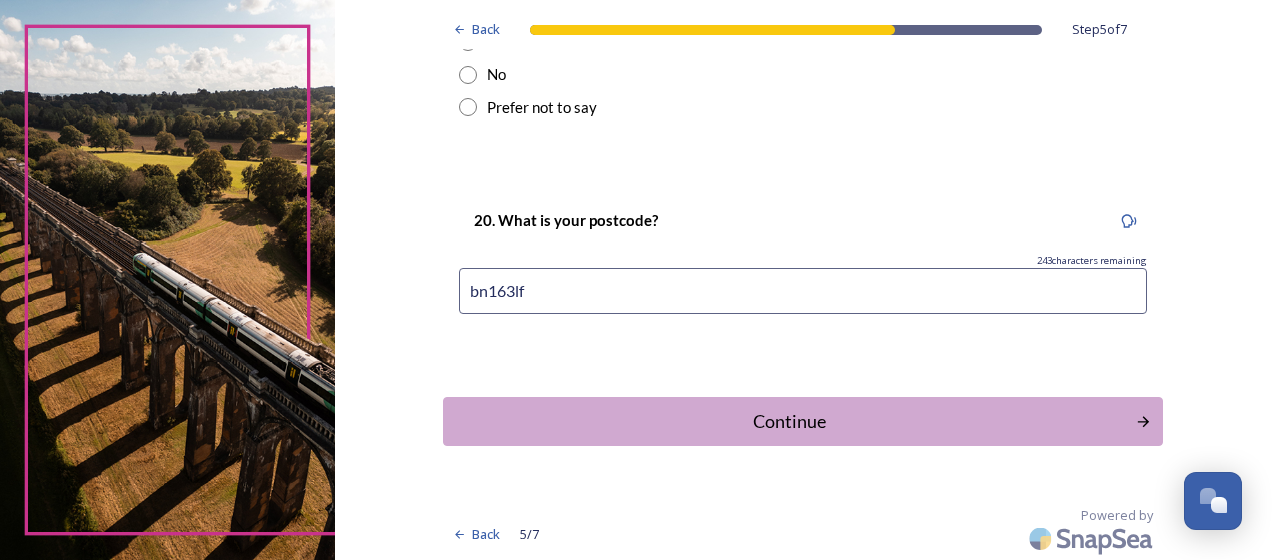 type on "bn163lf" 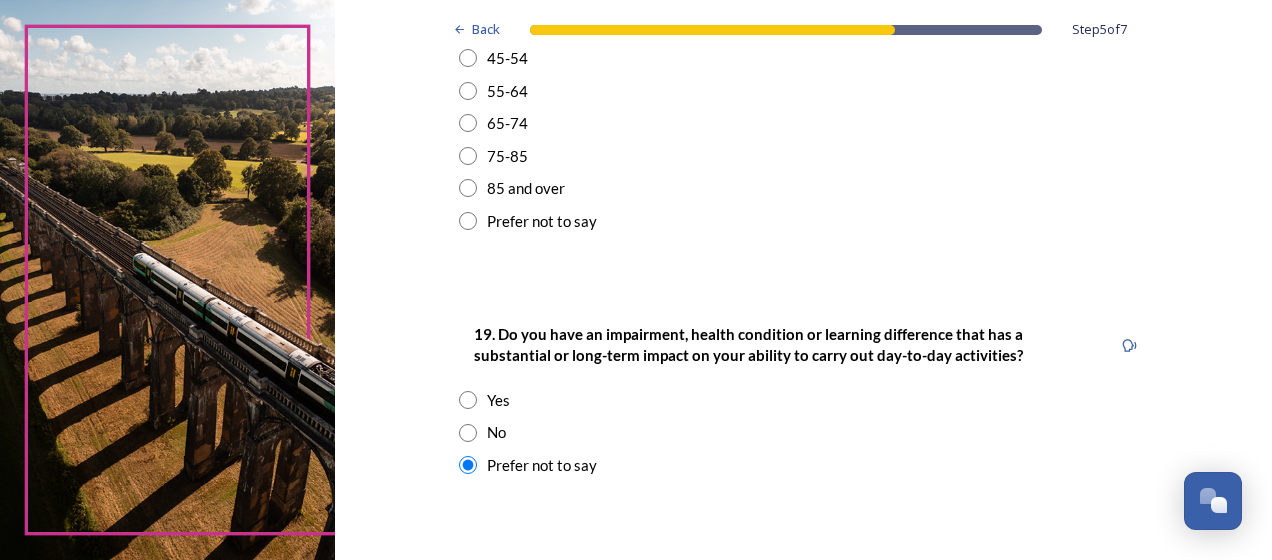 scroll, scrollTop: 807, scrollLeft: 0, axis: vertical 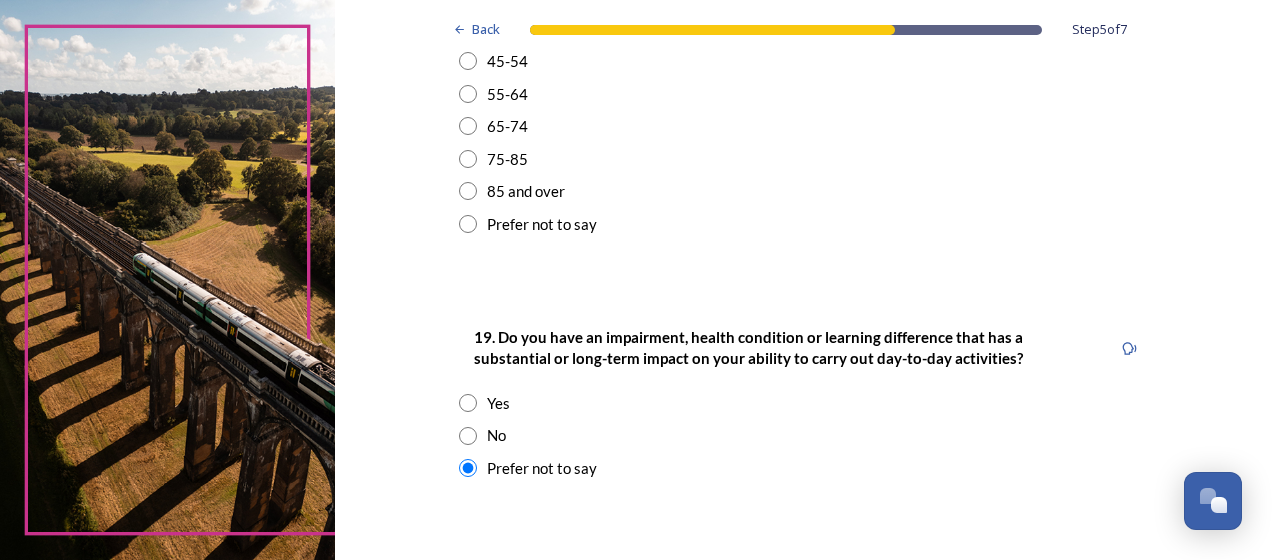 drag, startPoint x: 464, startPoint y: 225, endPoint x: 1266, endPoint y: 316, distance: 807.1462 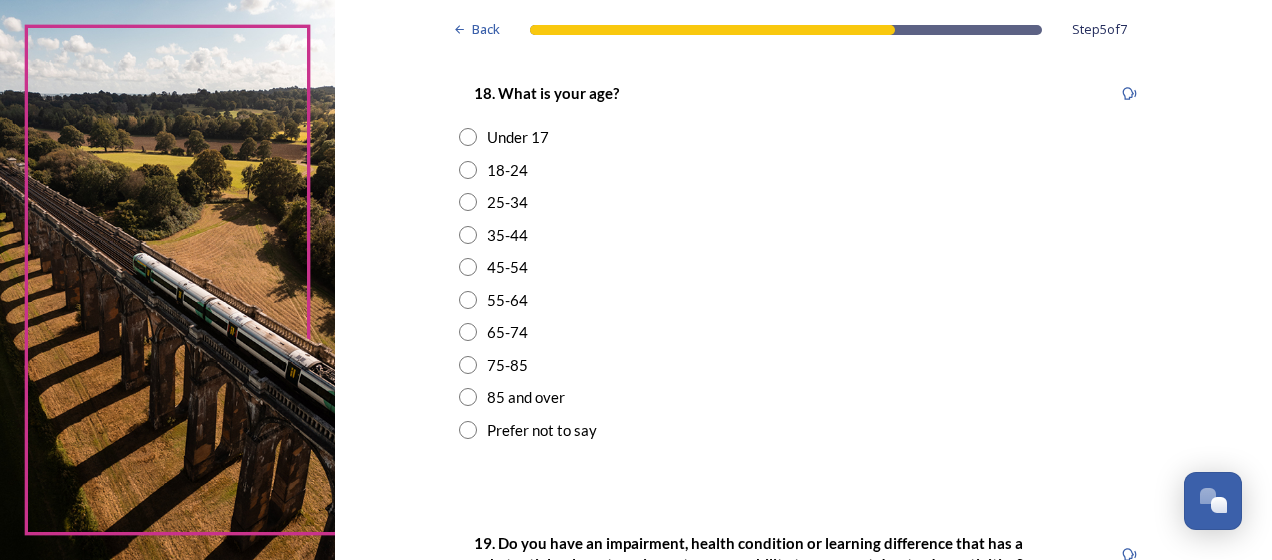 click at bounding box center [468, 430] 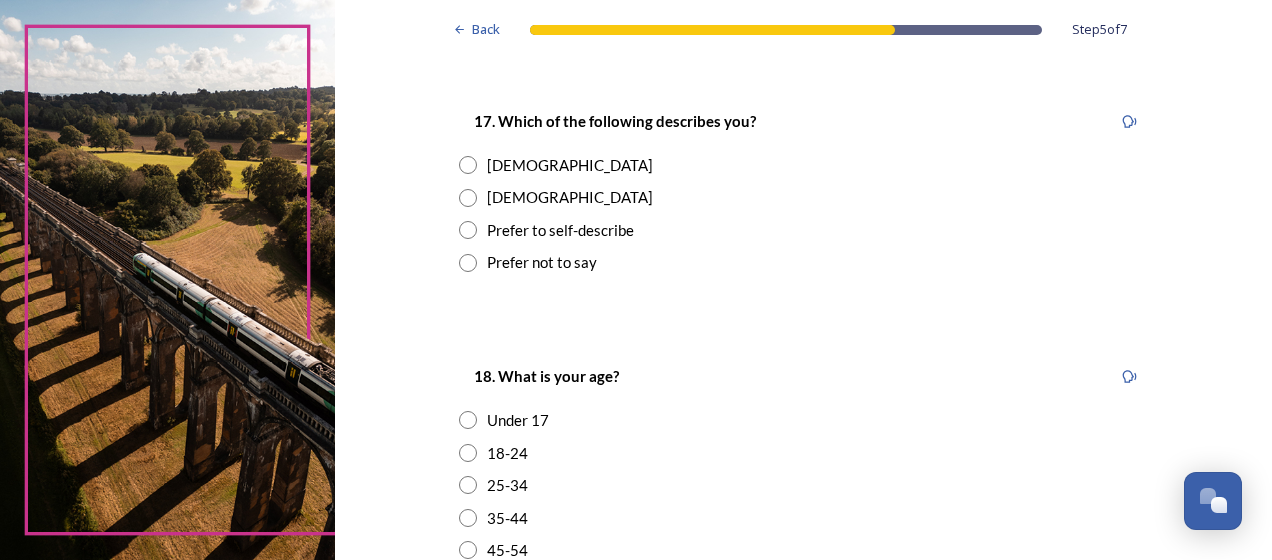 scroll, scrollTop: 314, scrollLeft: 0, axis: vertical 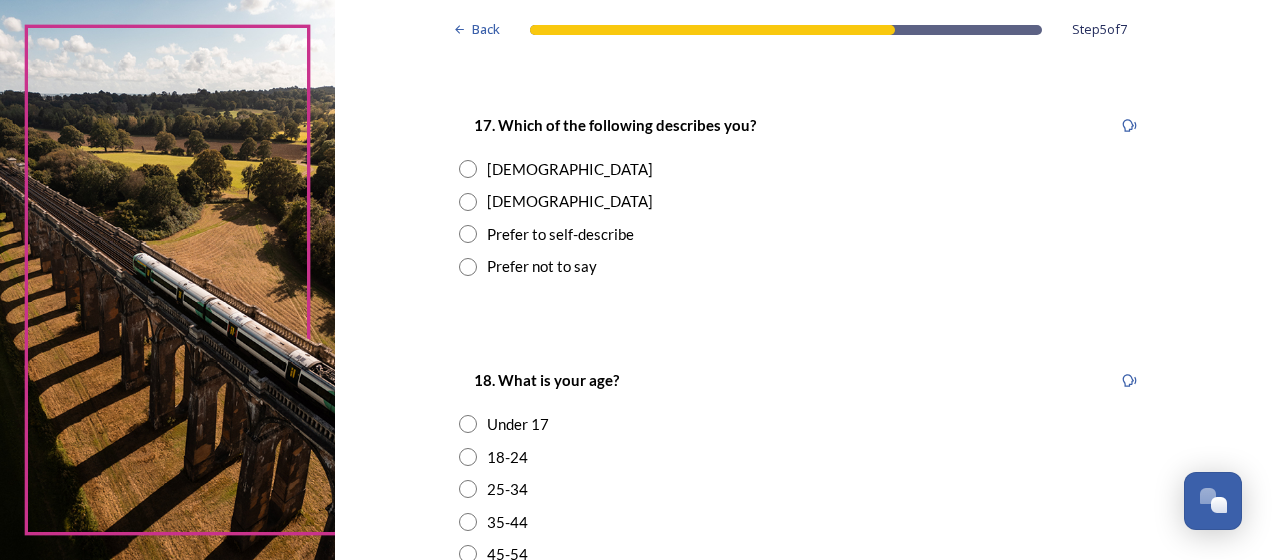 click at bounding box center (468, 267) 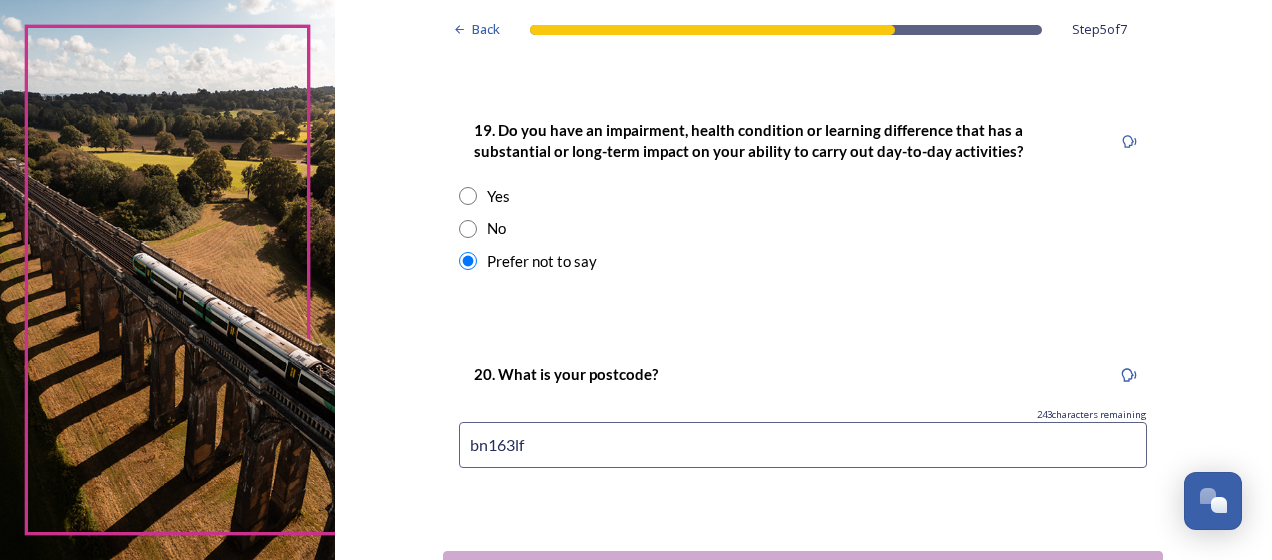 scroll, scrollTop: 1168, scrollLeft: 0, axis: vertical 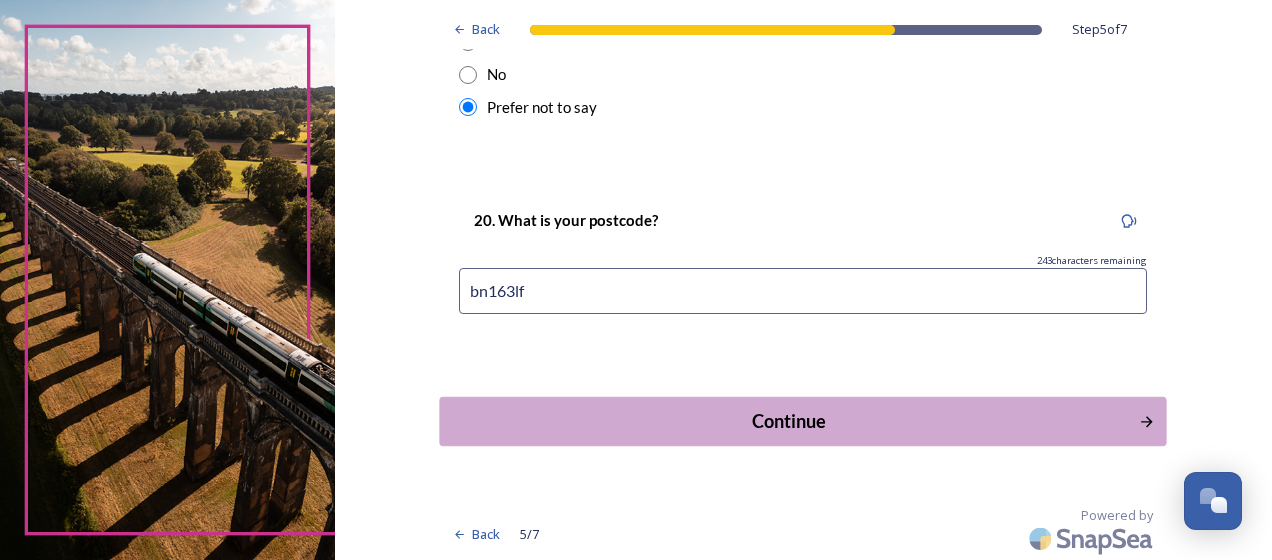 click on "Continue" at bounding box center (789, 421) 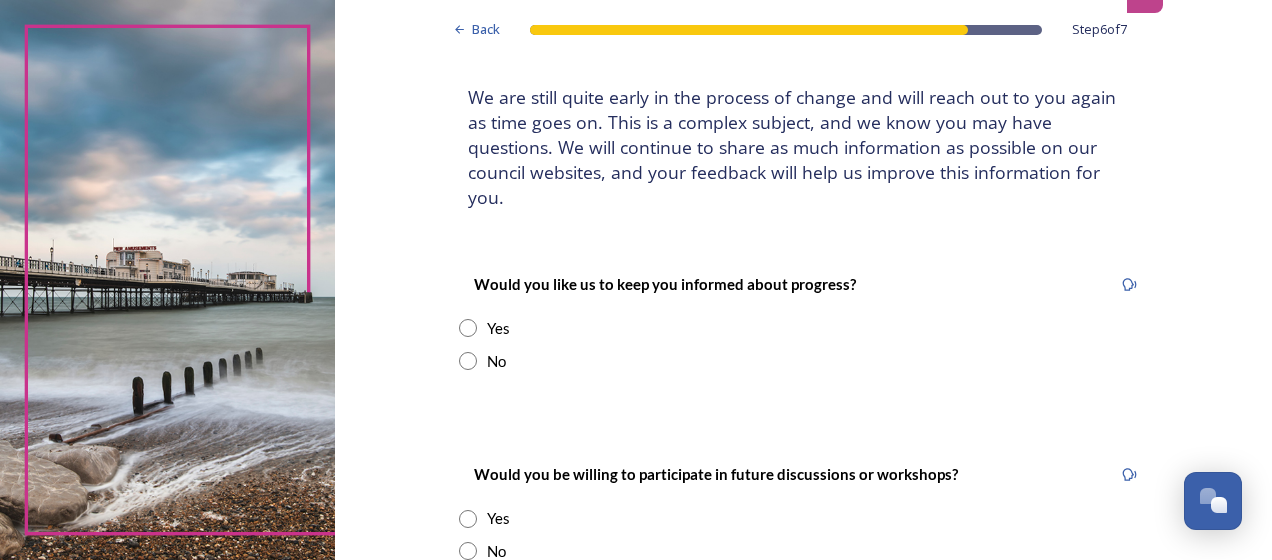 scroll, scrollTop: 0, scrollLeft: 0, axis: both 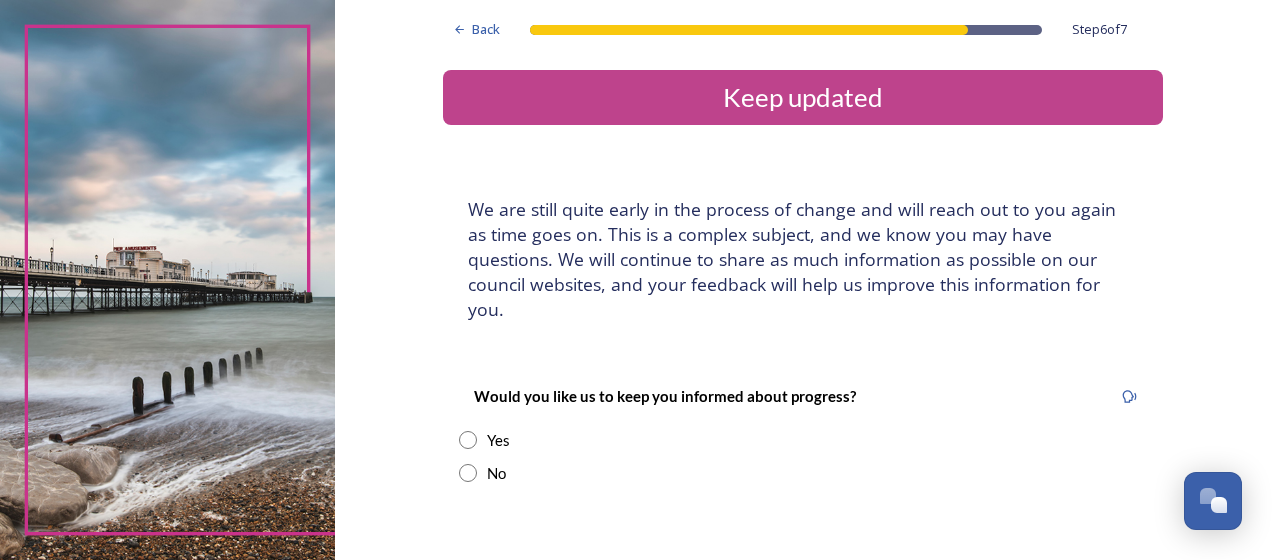 click at bounding box center (468, 440) 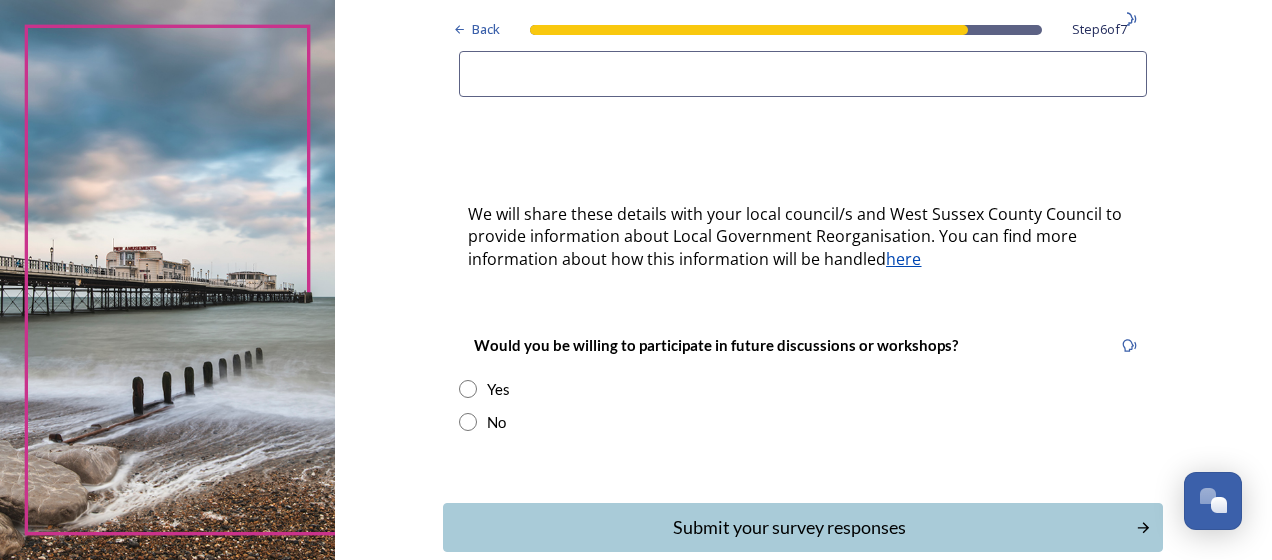 scroll, scrollTop: 576, scrollLeft: 0, axis: vertical 